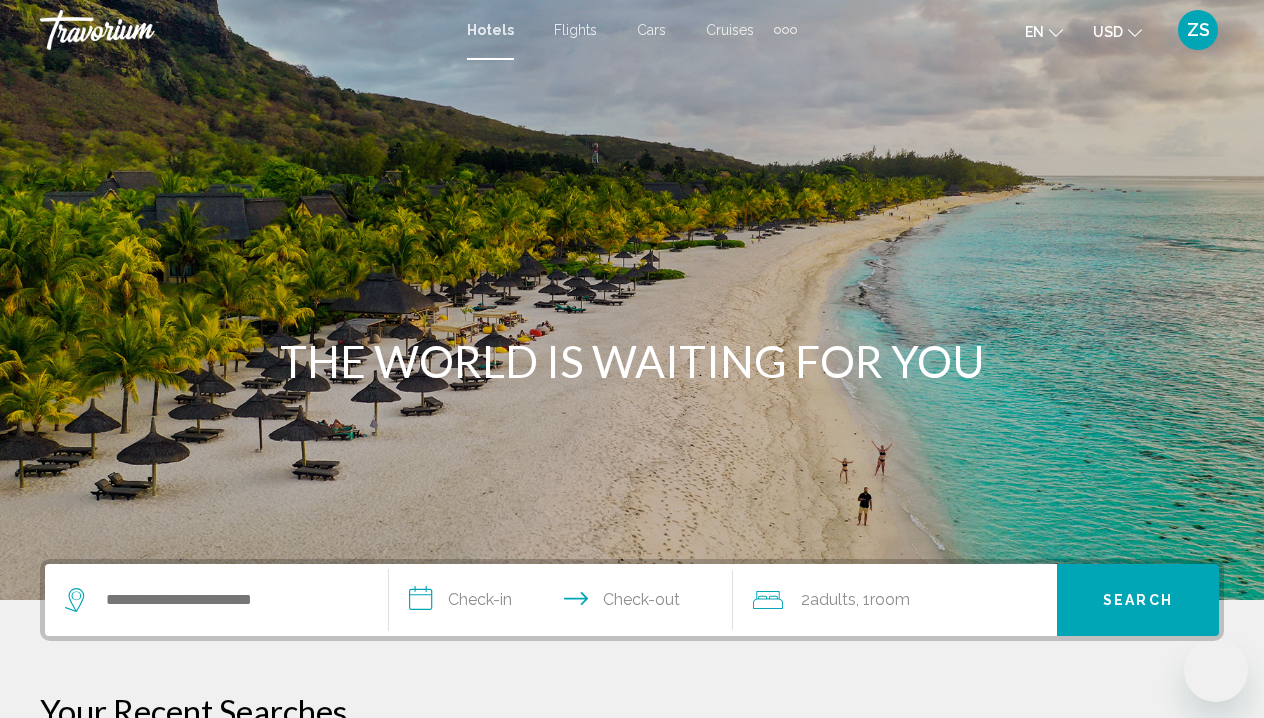 scroll, scrollTop: 0, scrollLeft: 0, axis: both 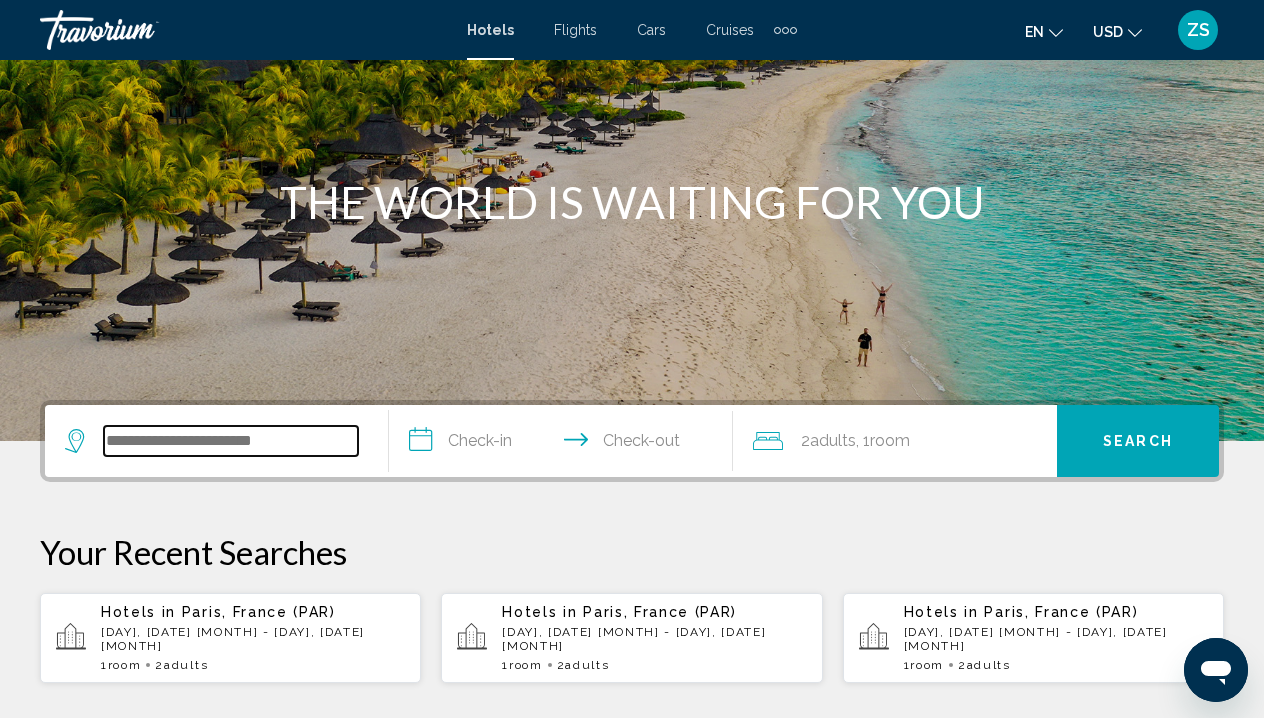 click at bounding box center (231, 441) 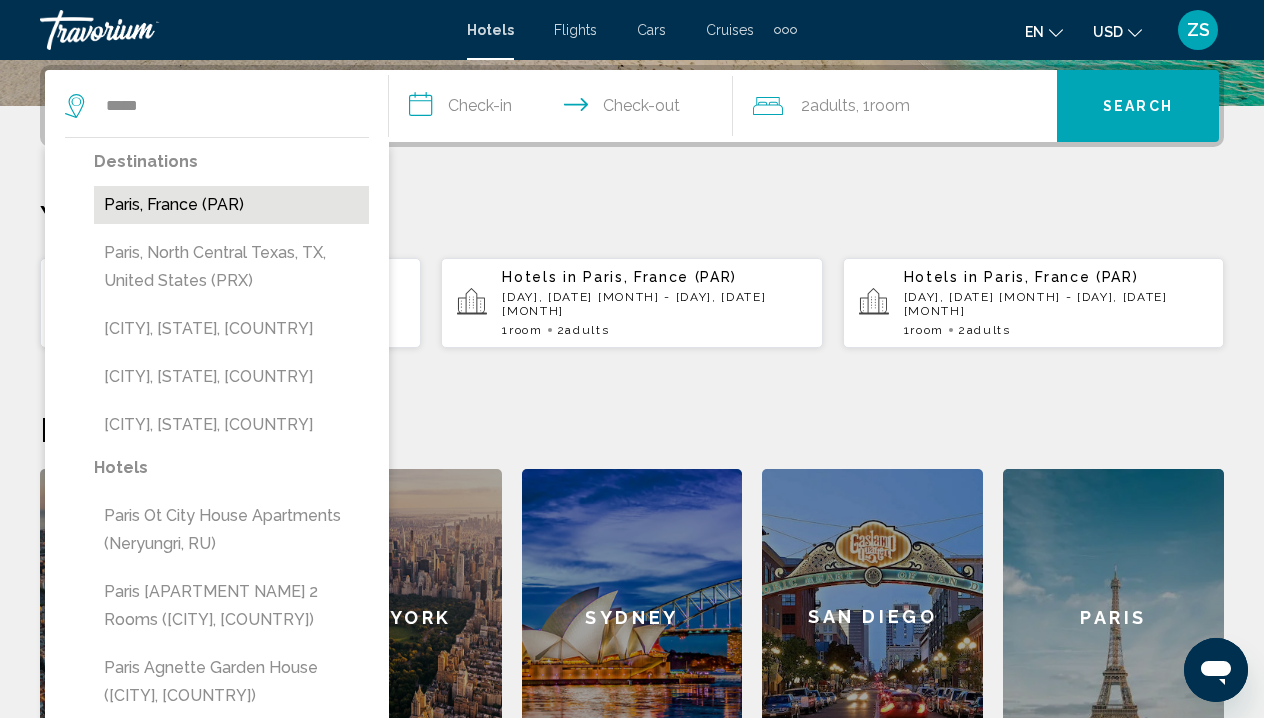 drag, startPoint x: 273, startPoint y: 441, endPoint x: 226, endPoint y: 212, distance: 233.77339 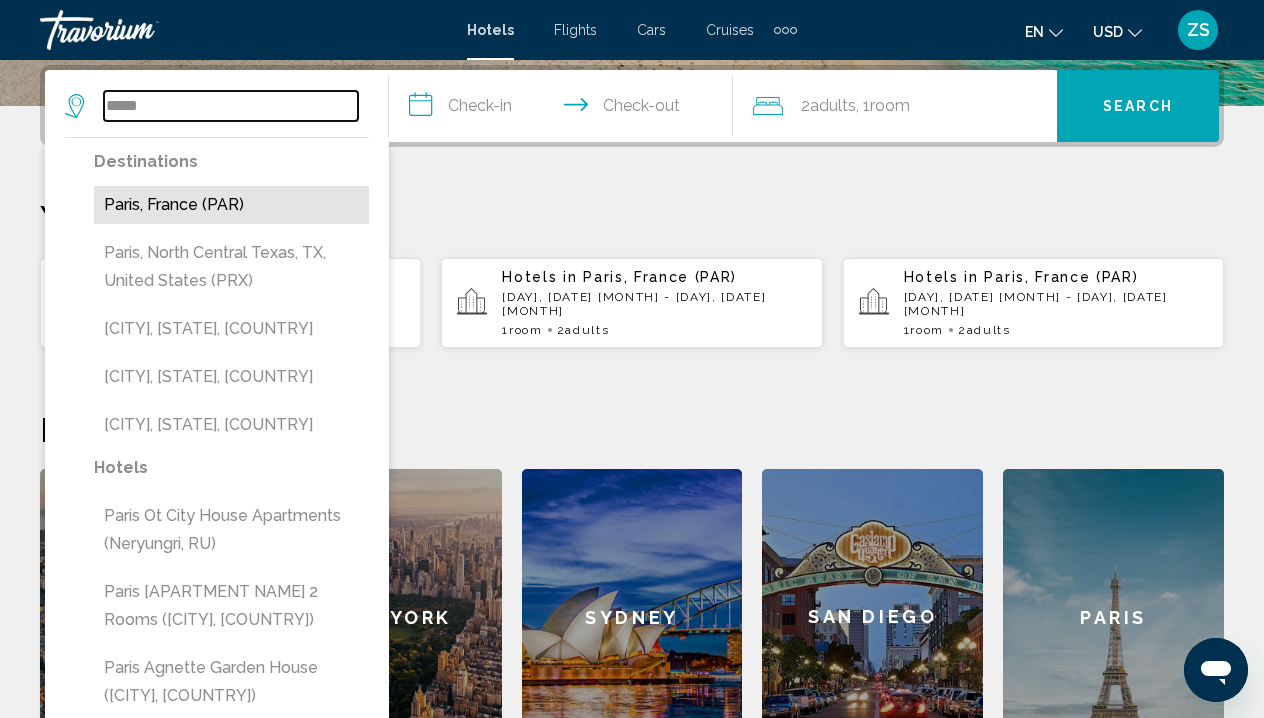 type on "**********" 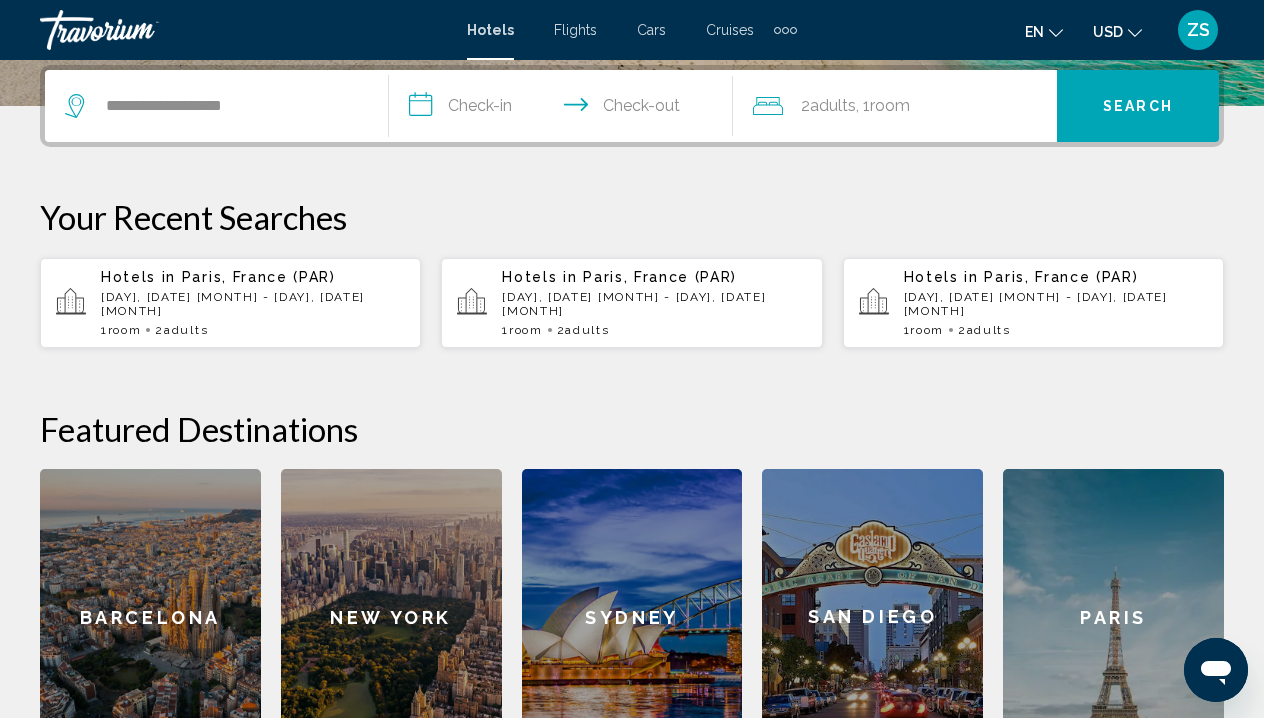 click on "**********" at bounding box center (565, 109) 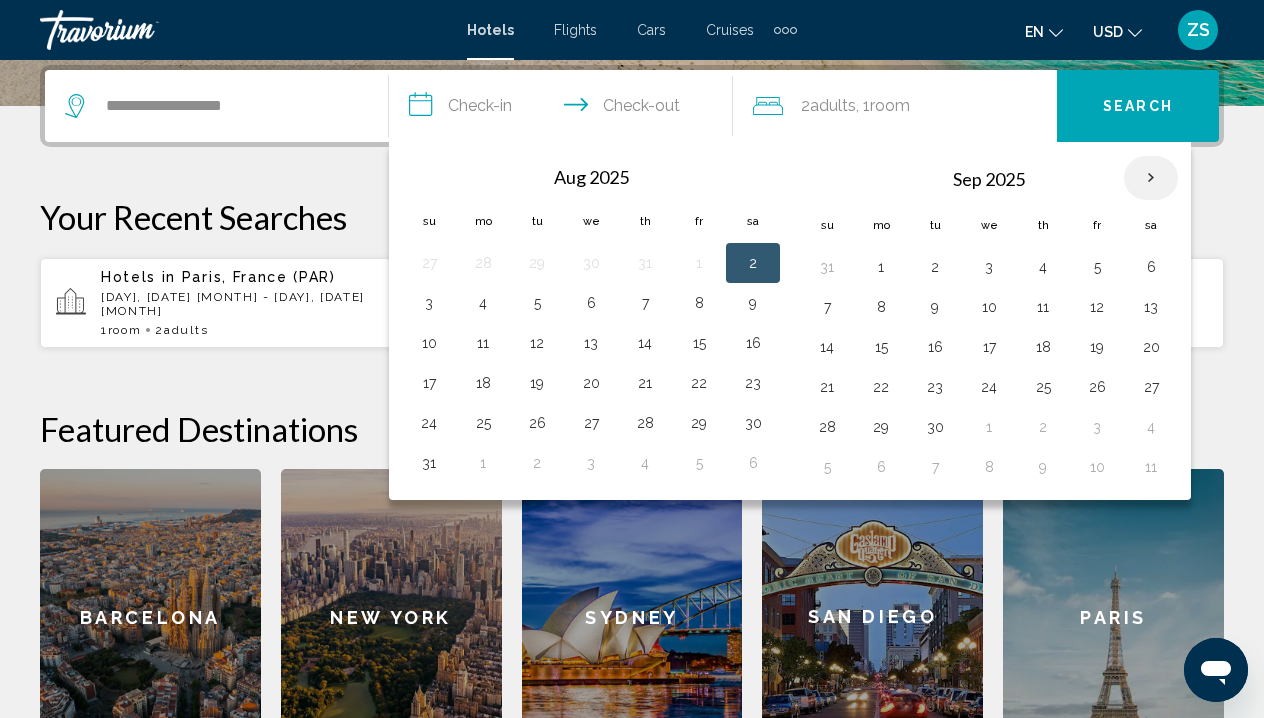 click at bounding box center [1151, 178] 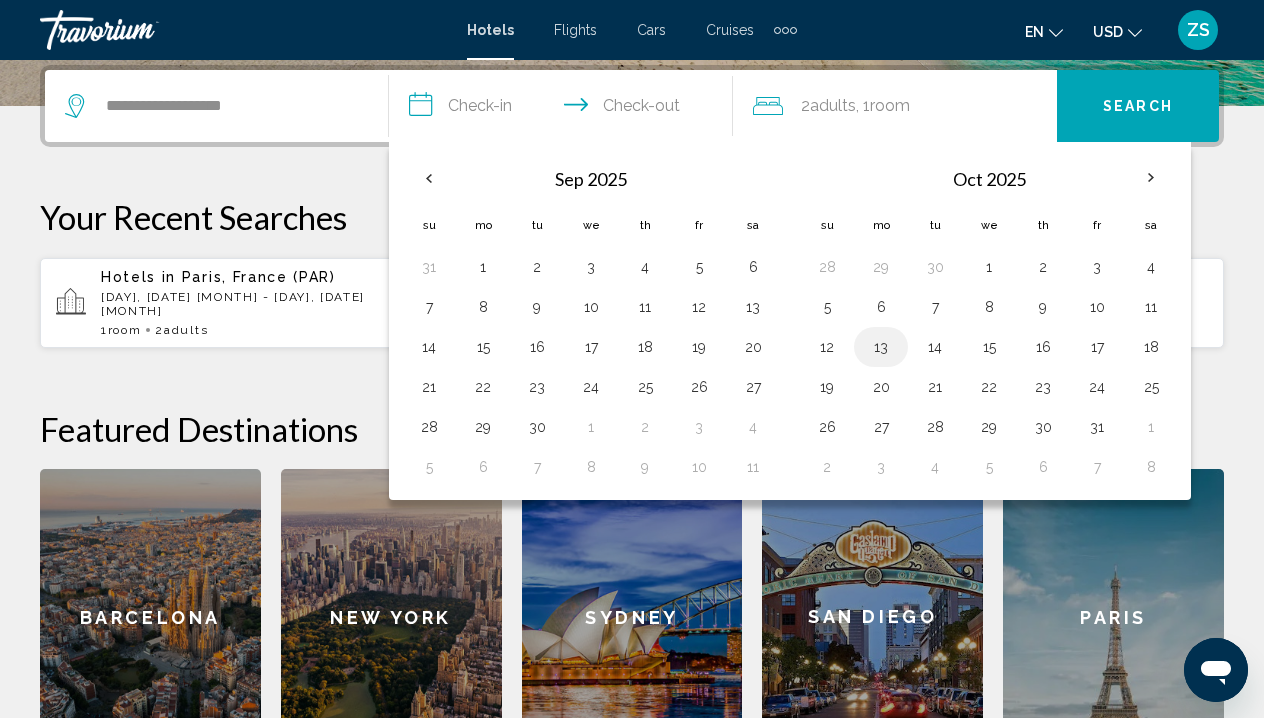 click on "13" at bounding box center (881, 347) 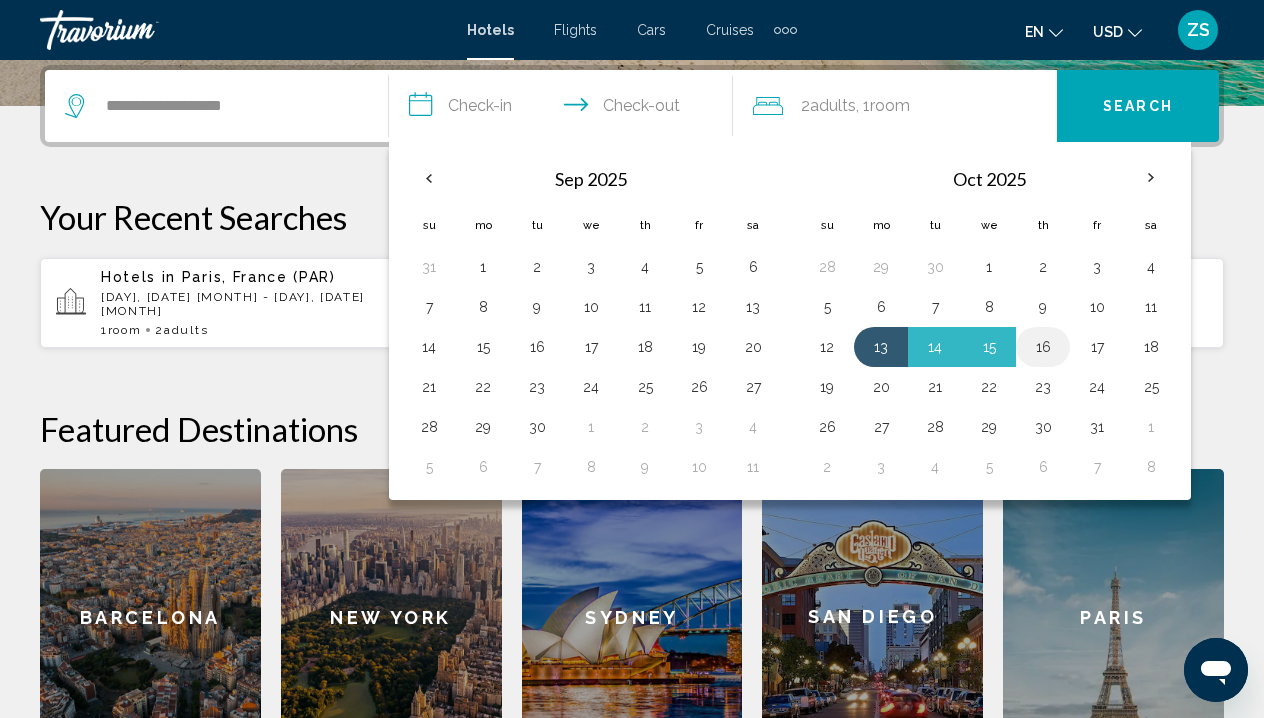click on "16" at bounding box center [1043, 347] 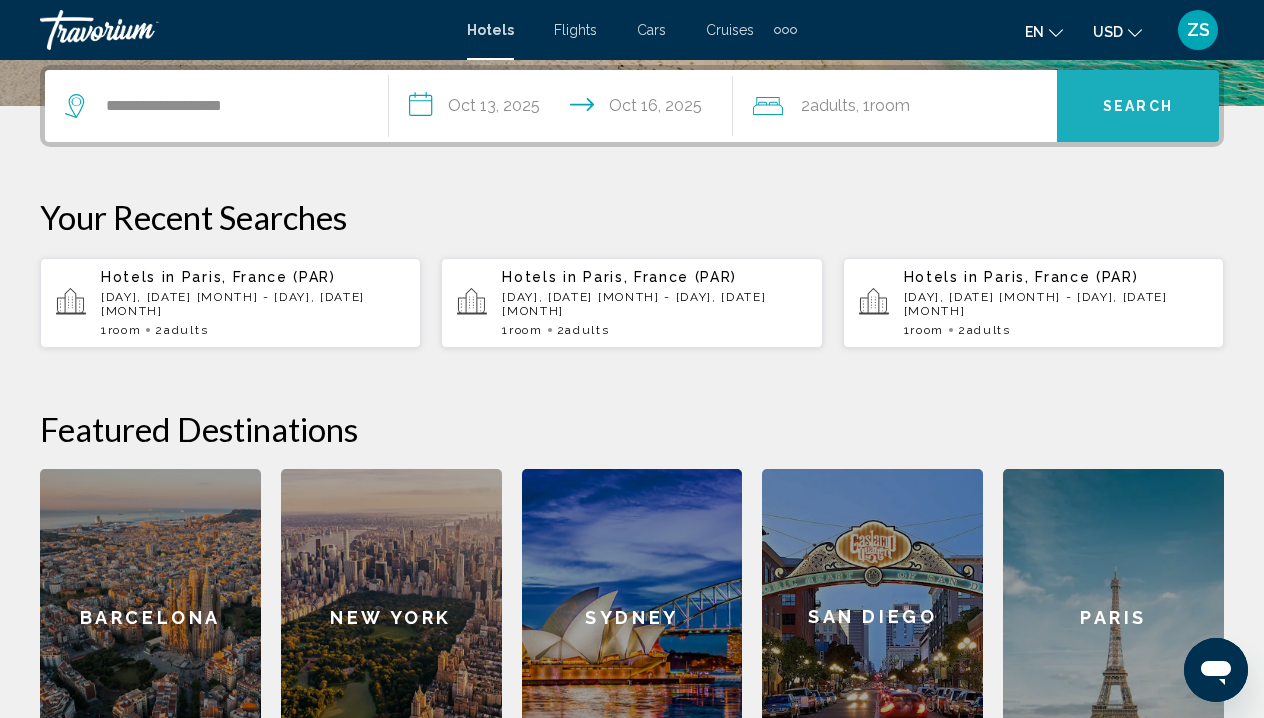 click on "Search" at bounding box center [1138, 107] 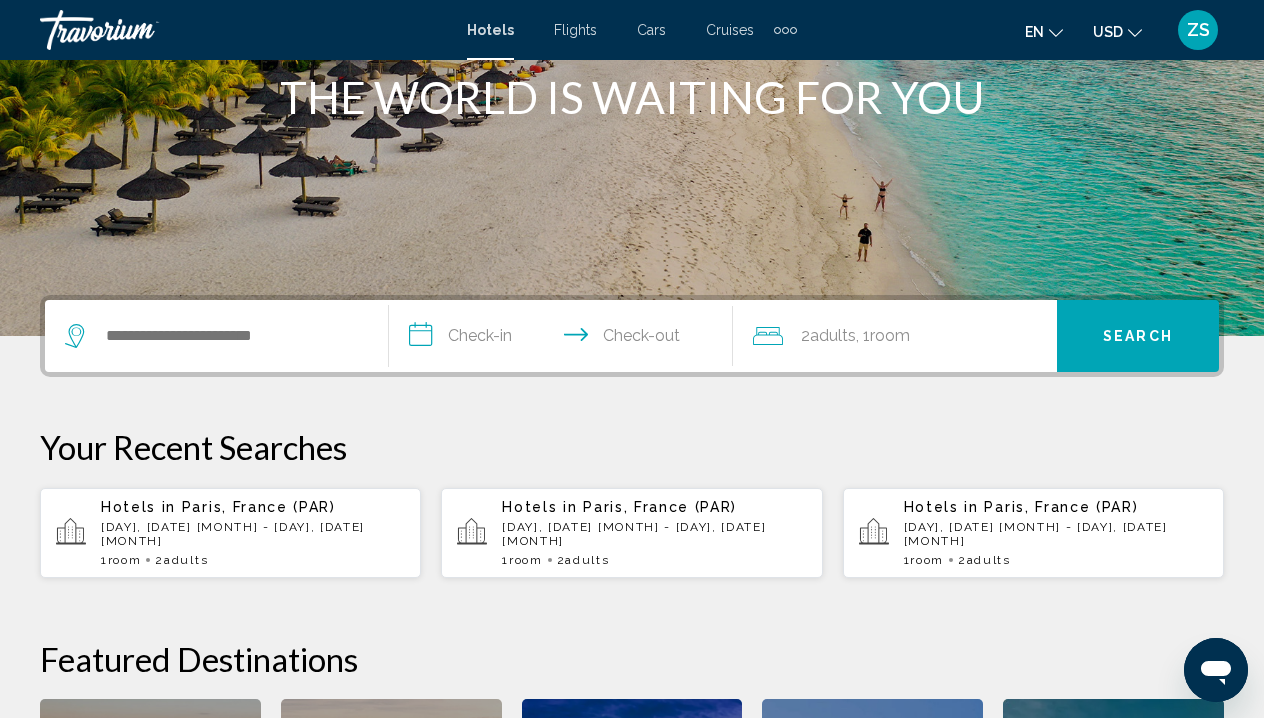 scroll, scrollTop: 270, scrollLeft: 0, axis: vertical 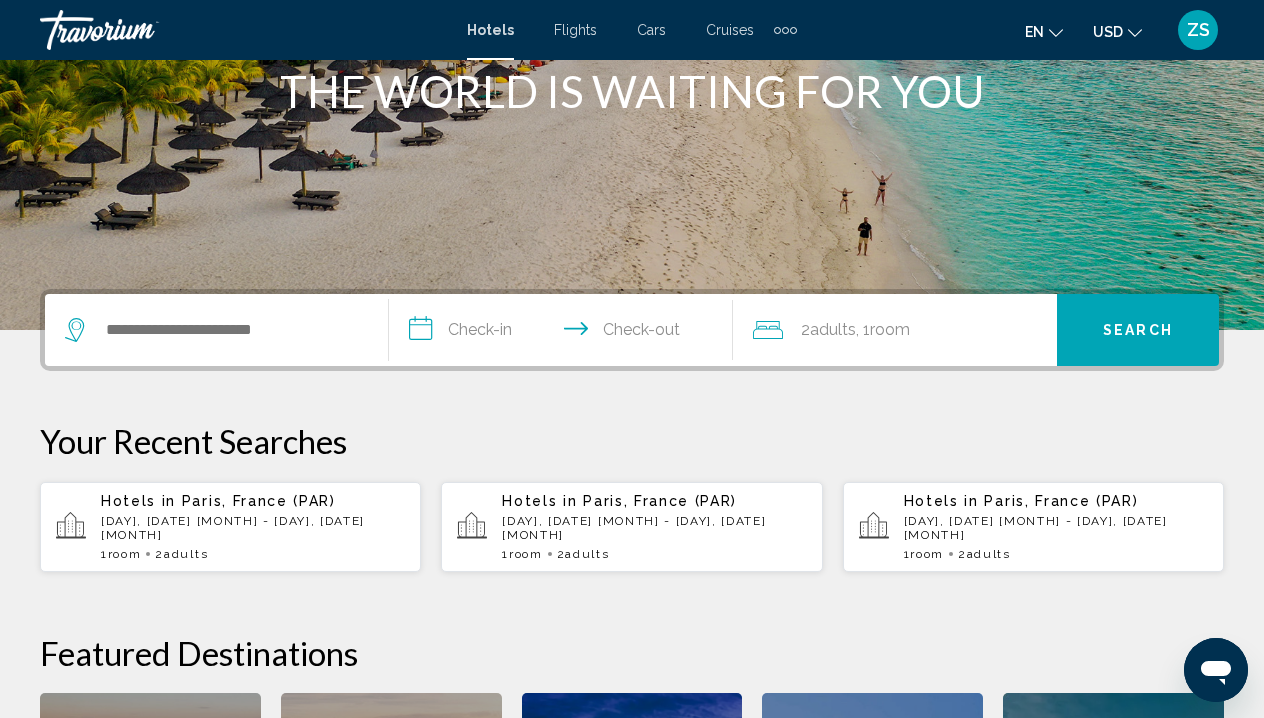 click on "[DAY], [DATE] [MONTH] - [DAY], [DATE] [MONTH]" at bounding box center (253, 528) 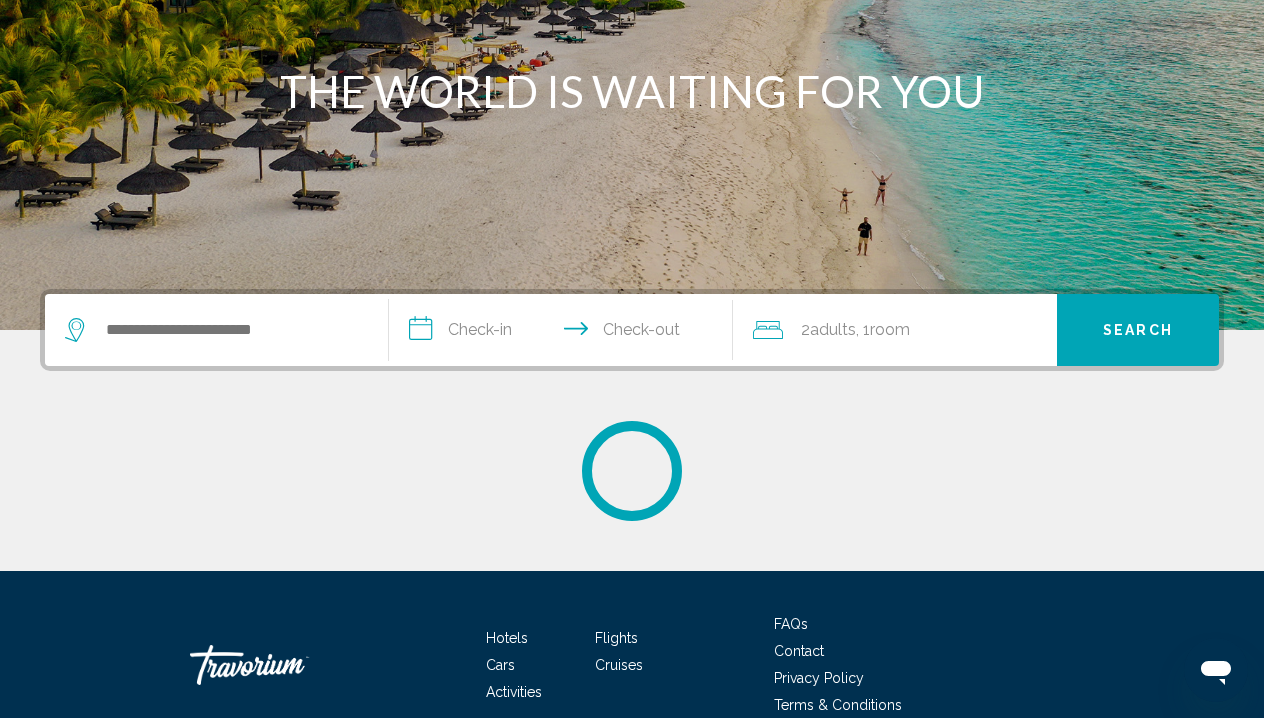 scroll, scrollTop: 0, scrollLeft: 0, axis: both 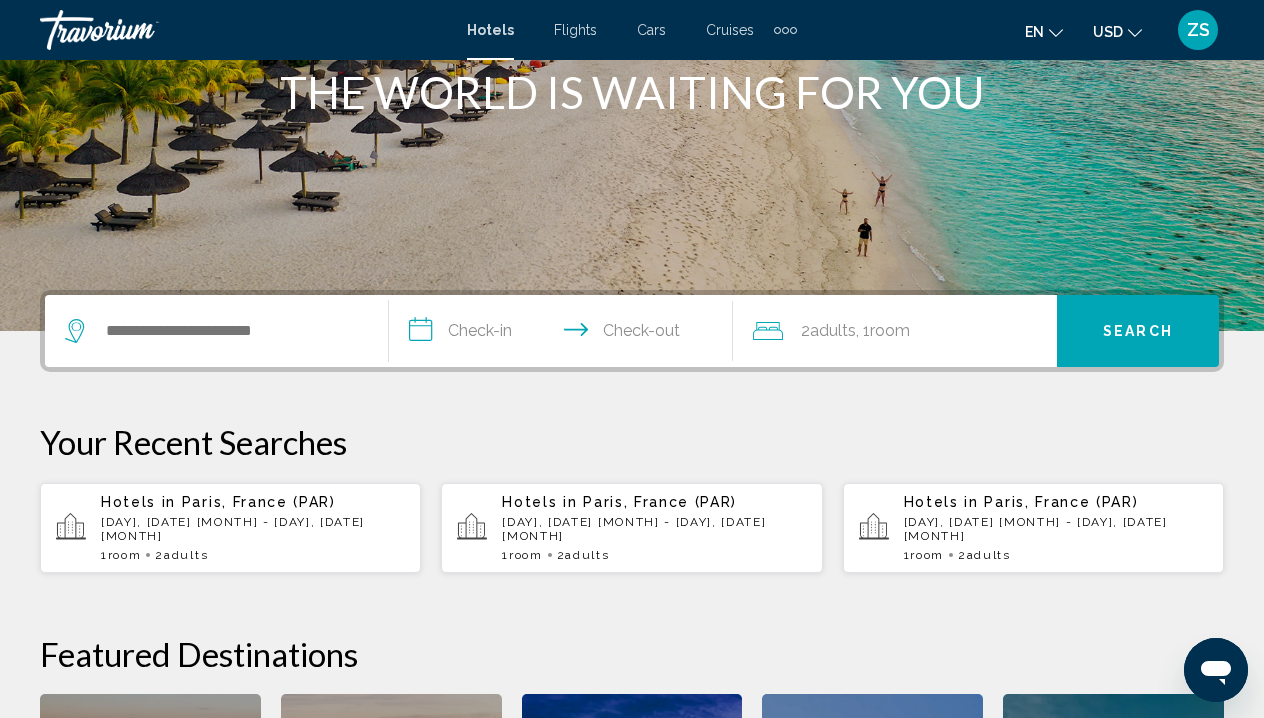 click on "Paris, France (PAR)" at bounding box center (259, 502) 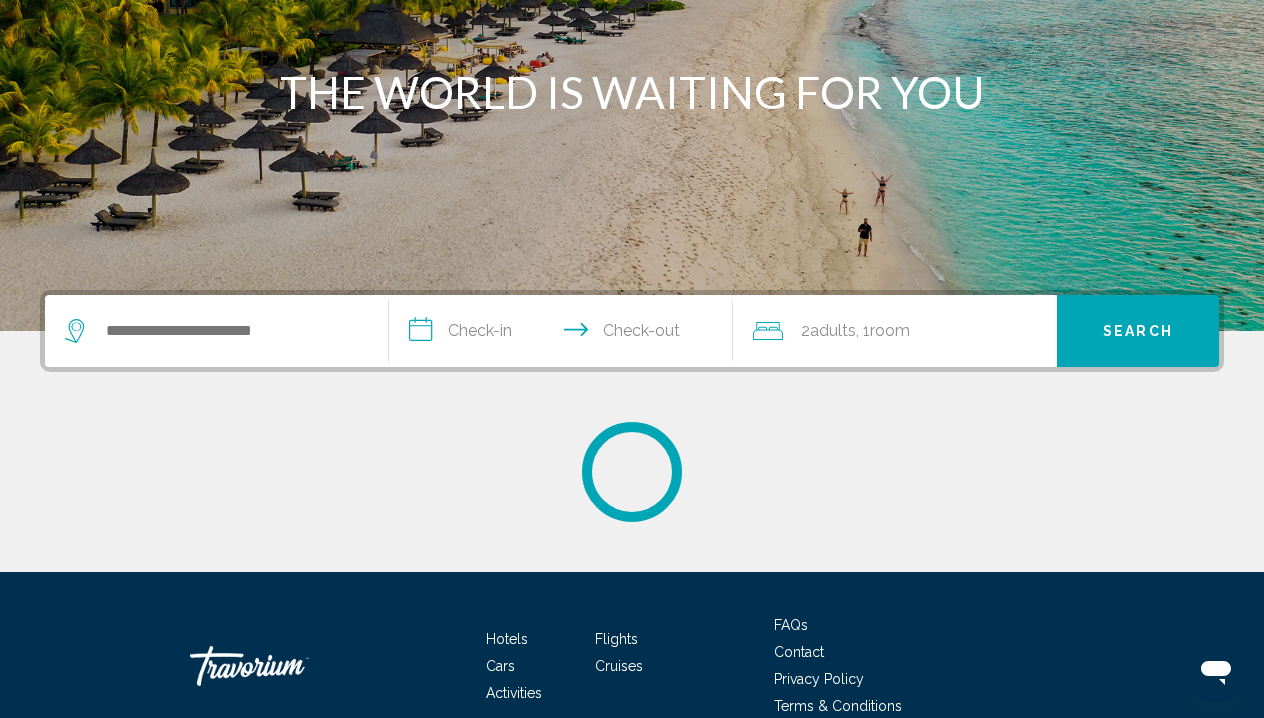 scroll, scrollTop: 0, scrollLeft: 0, axis: both 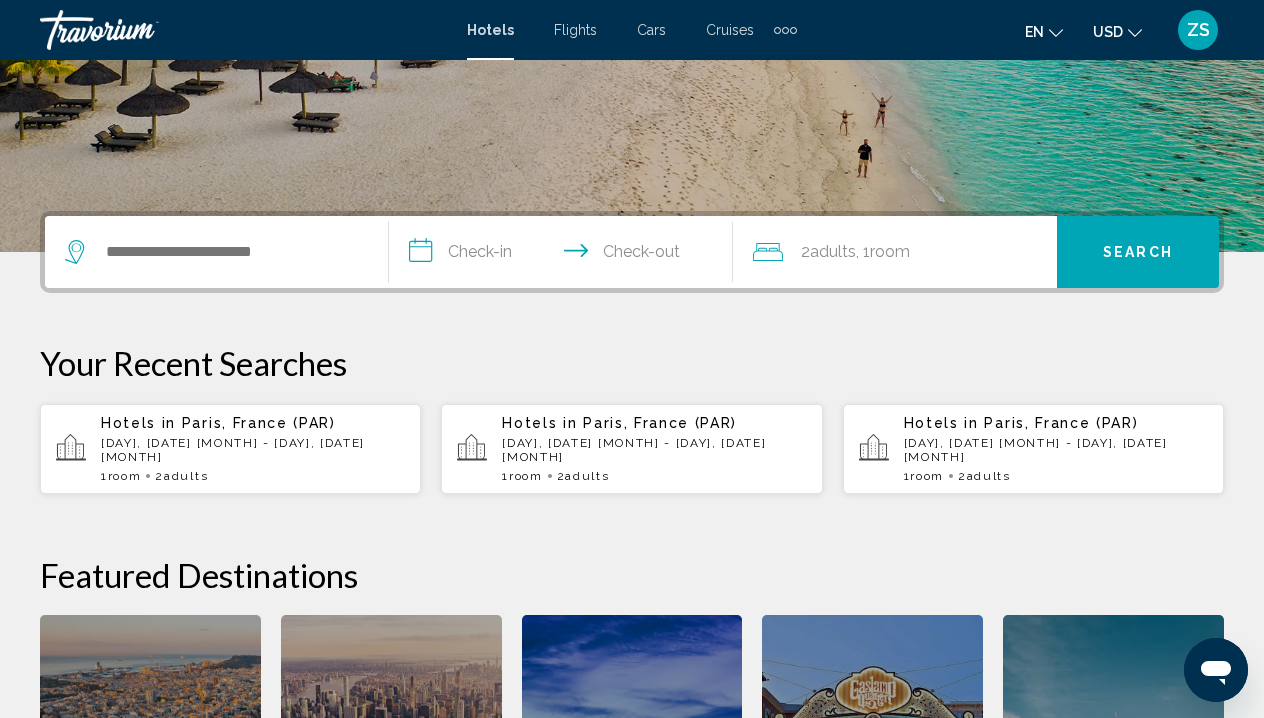 click on "[DAY], [DATE] [MONTH] - [DAY], [DATE] [MONTH]" at bounding box center [253, 450] 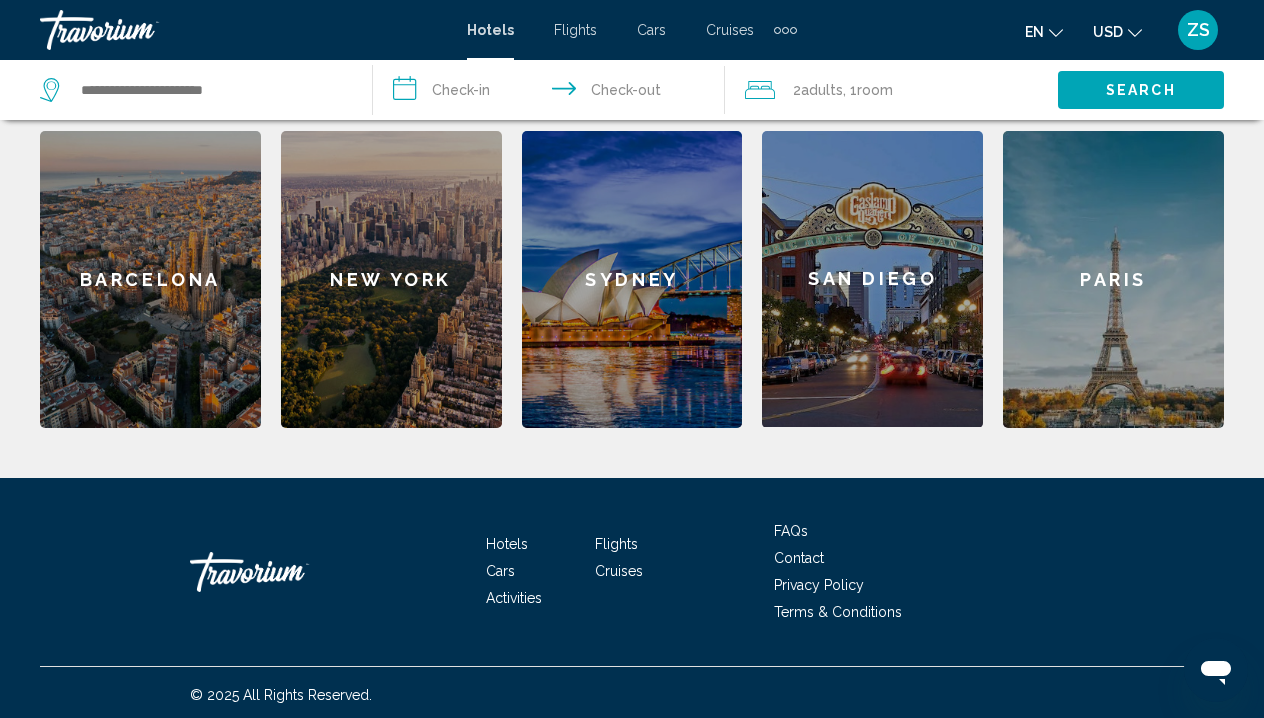 scroll, scrollTop: 830, scrollLeft: 0, axis: vertical 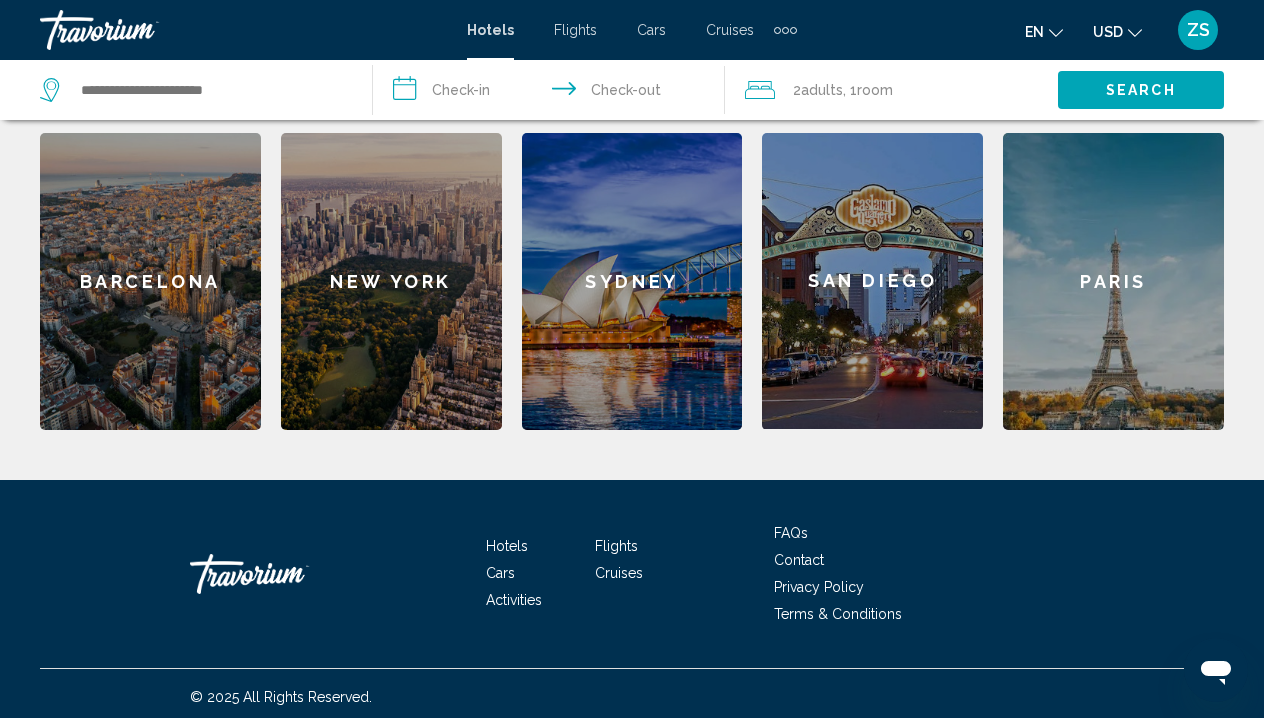 click on "Paris" 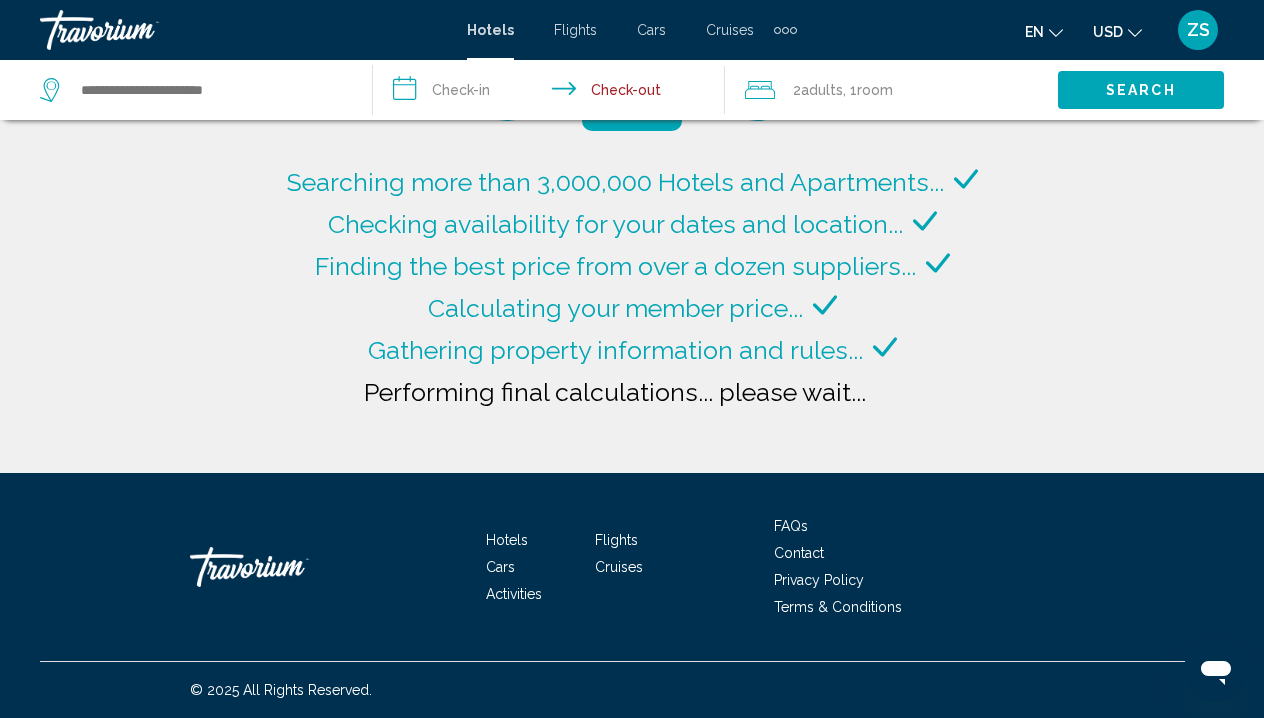 scroll, scrollTop: 0, scrollLeft: 0, axis: both 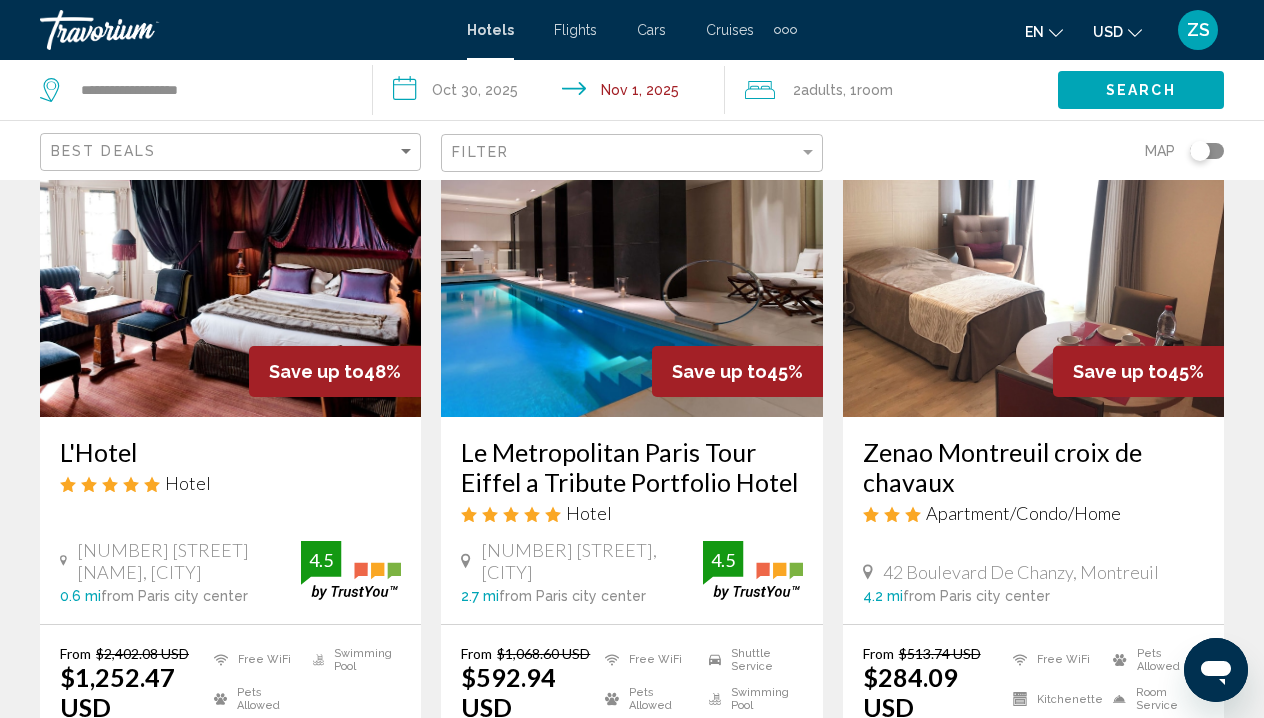 click on "**********" at bounding box center (553, 93) 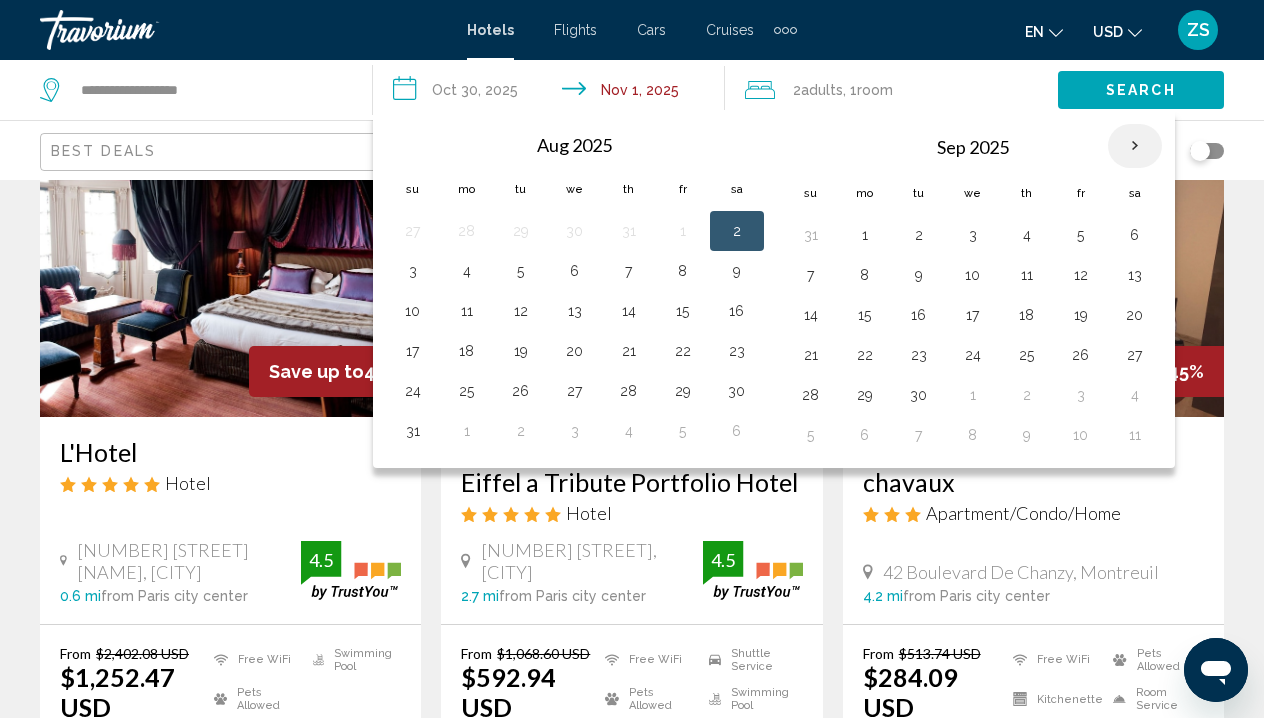 click at bounding box center (1135, 146) 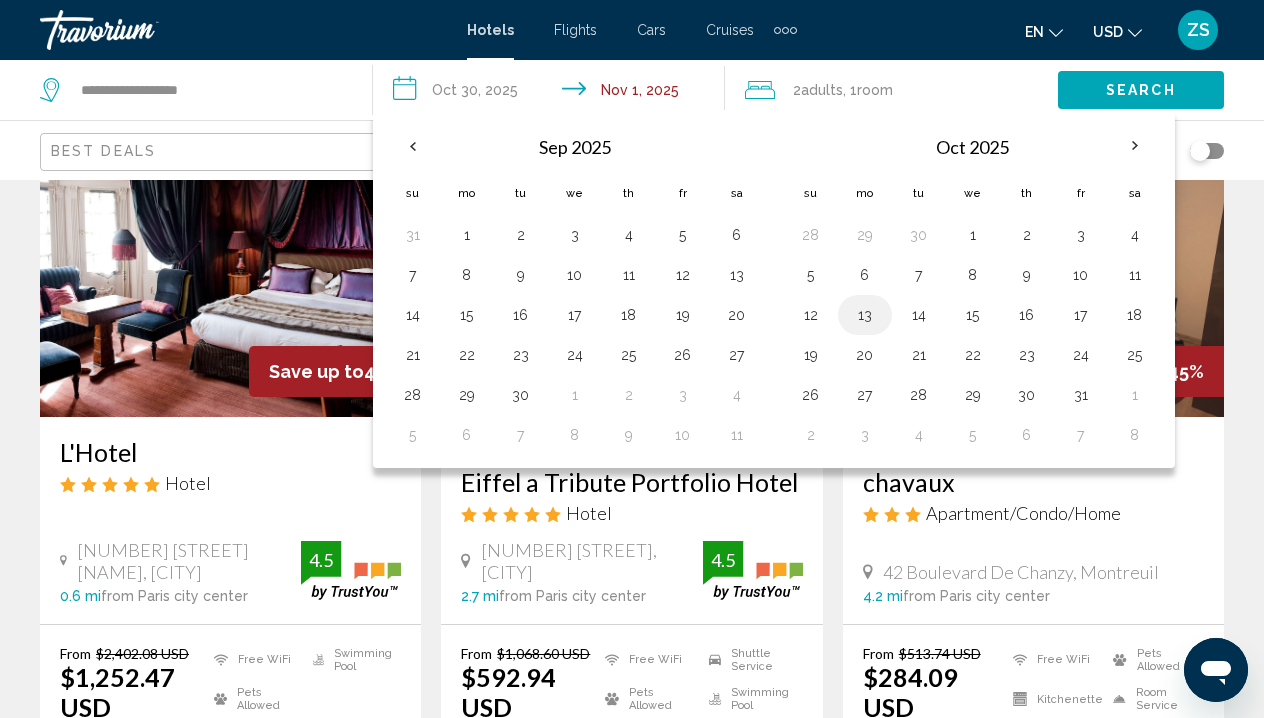 click on "13" at bounding box center [865, 315] 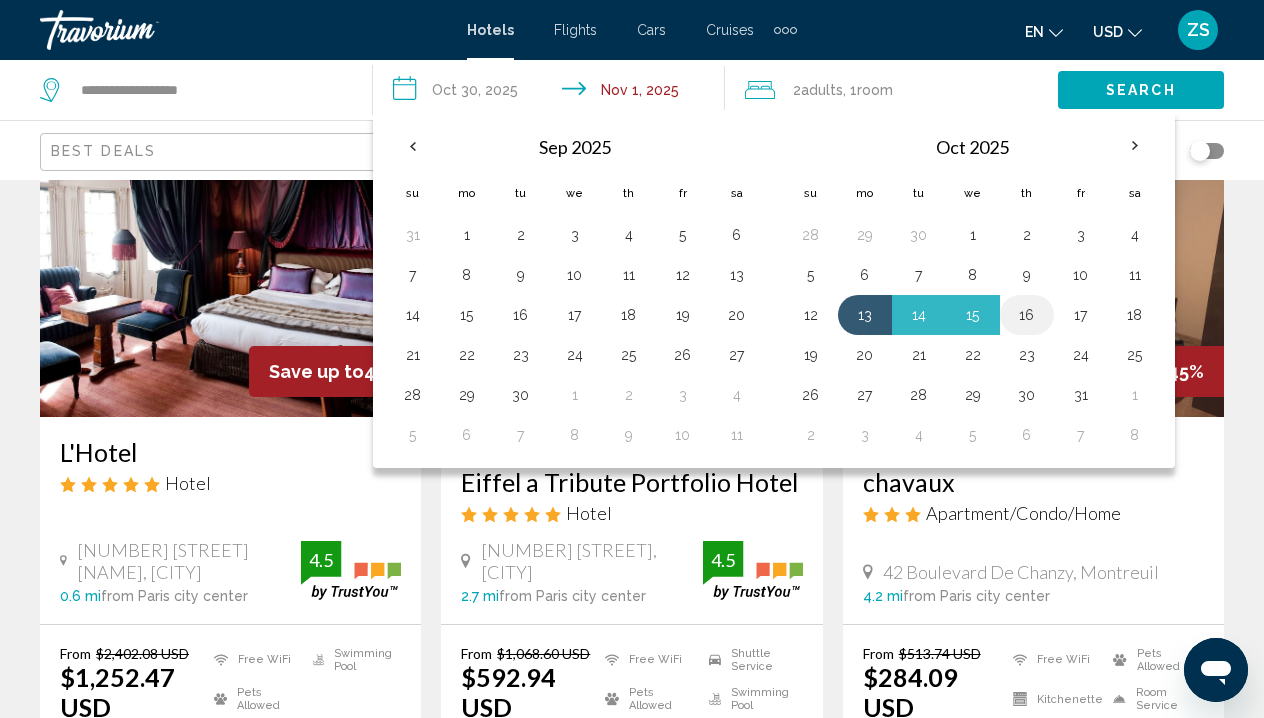 click on "16" at bounding box center (1027, 315) 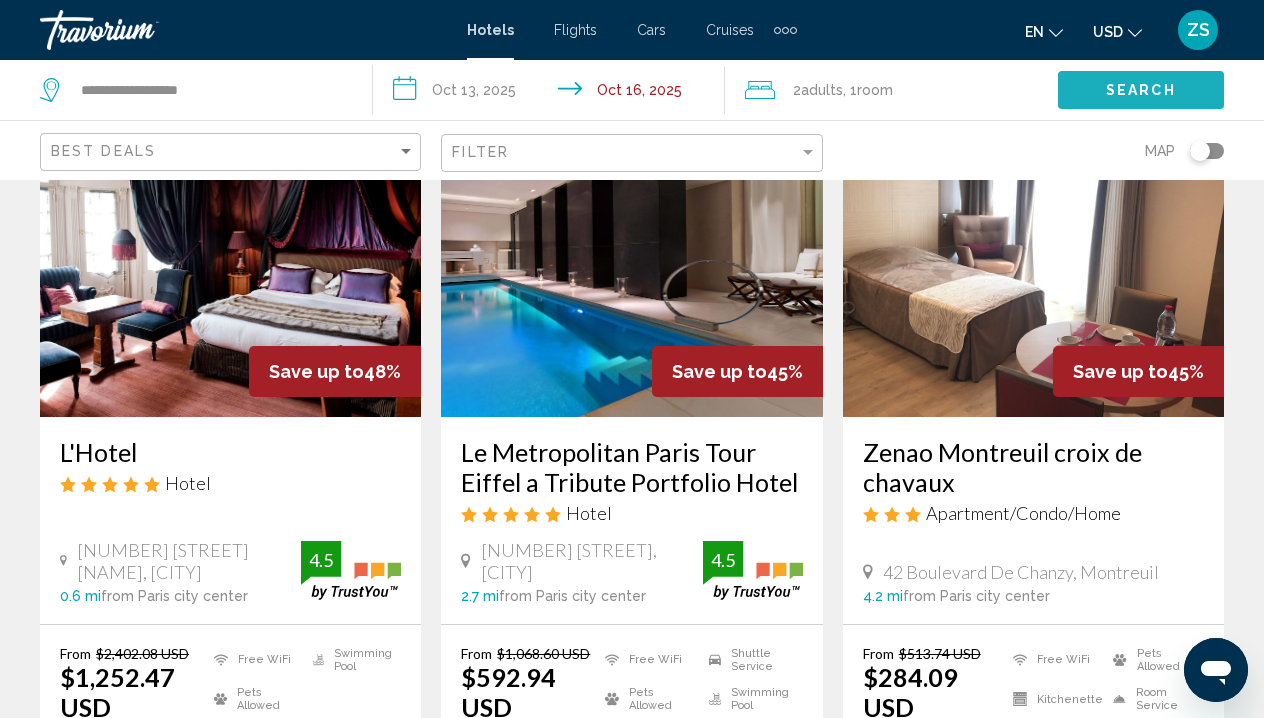 click on "Search" 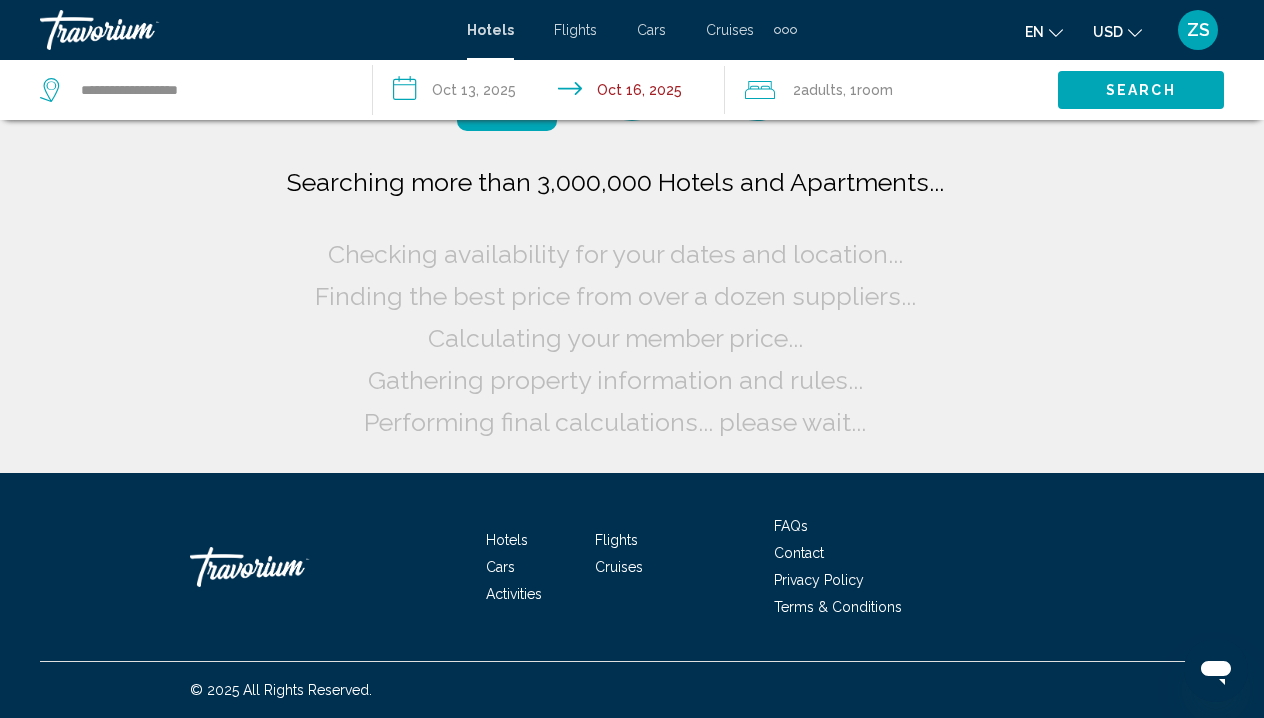 scroll, scrollTop: 0, scrollLeft: 0, axis: both 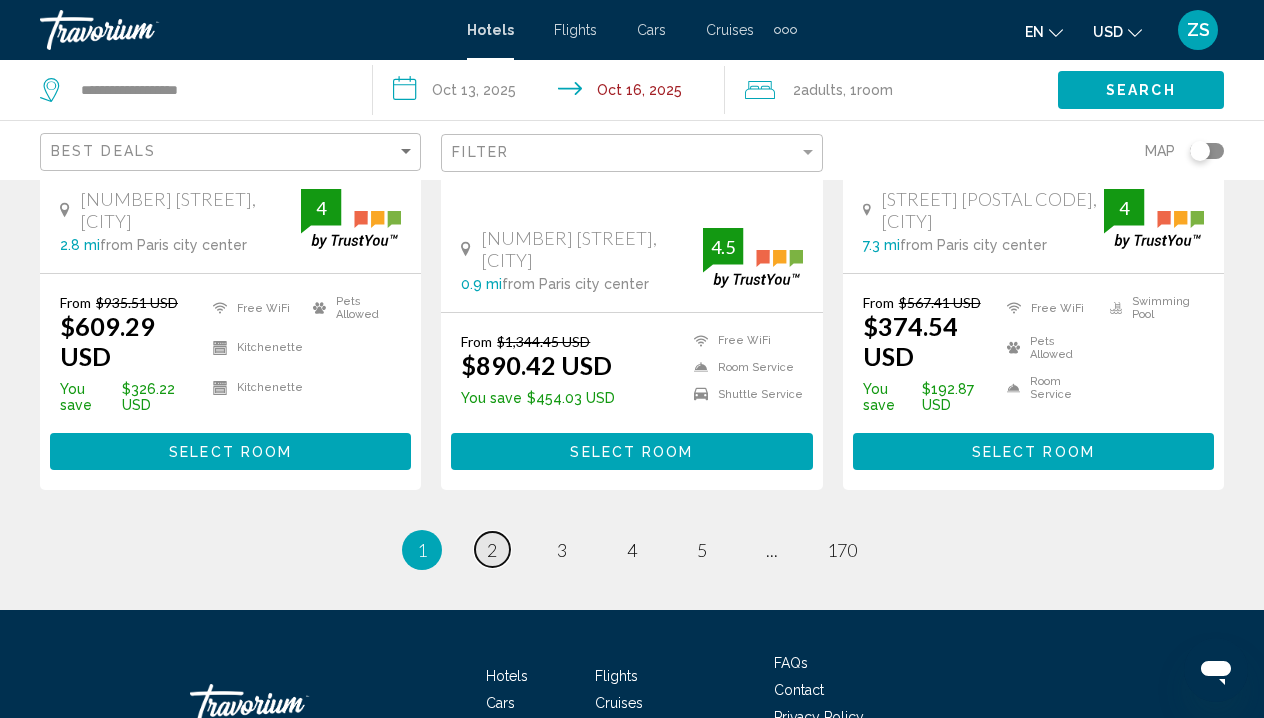 click on "2" at bounding box center (492, 550) 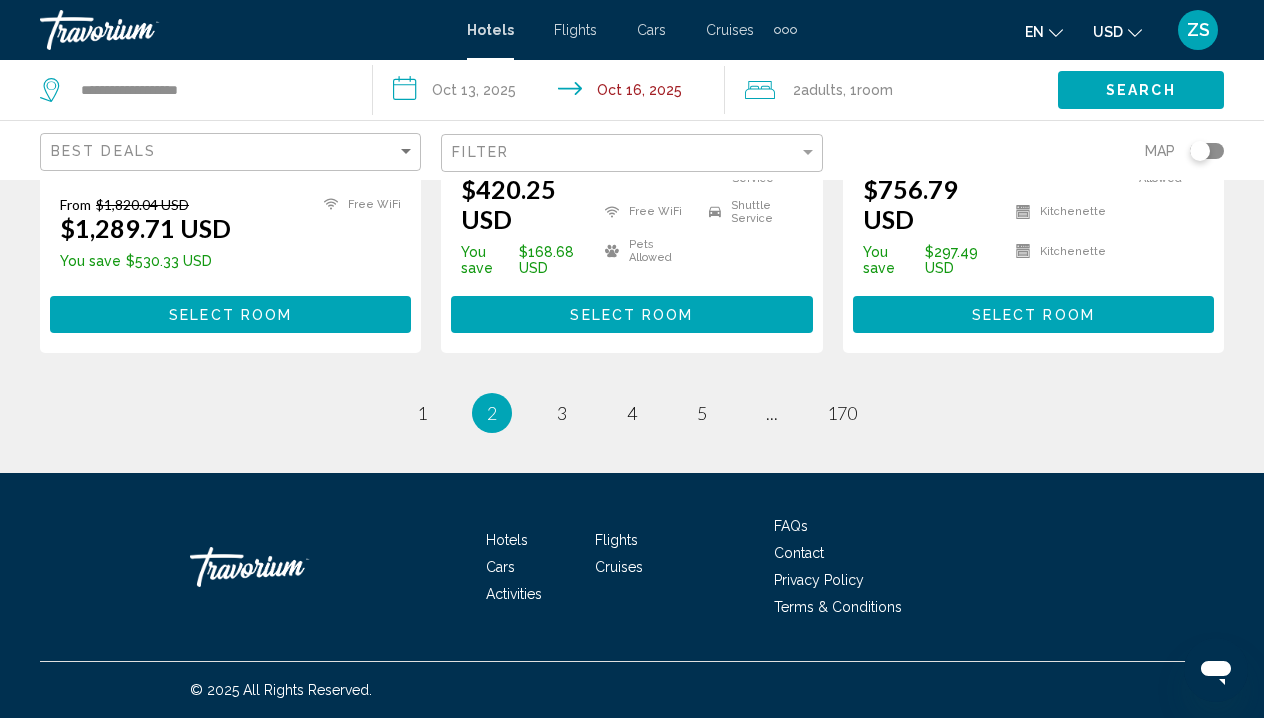 scroll, scrollTop: 2930, scrollLeft: 0, axis: vertical 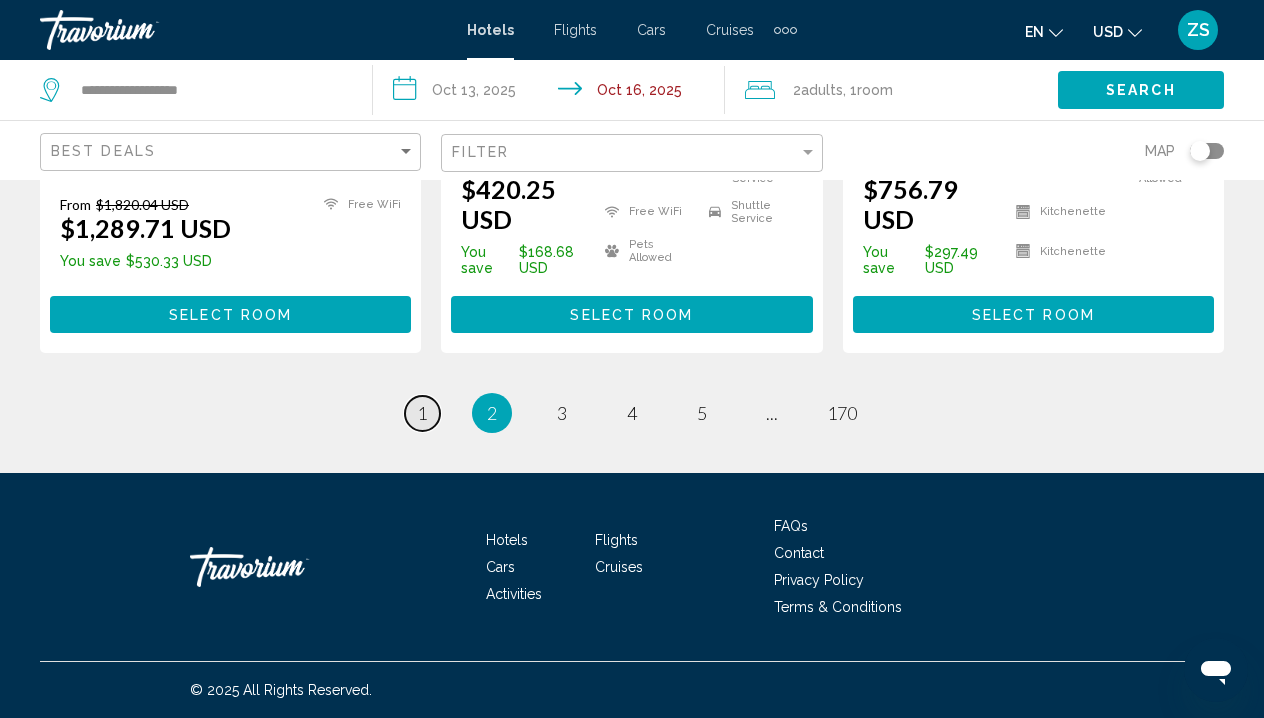 click on "page  1" at bounding box center (422, 413) 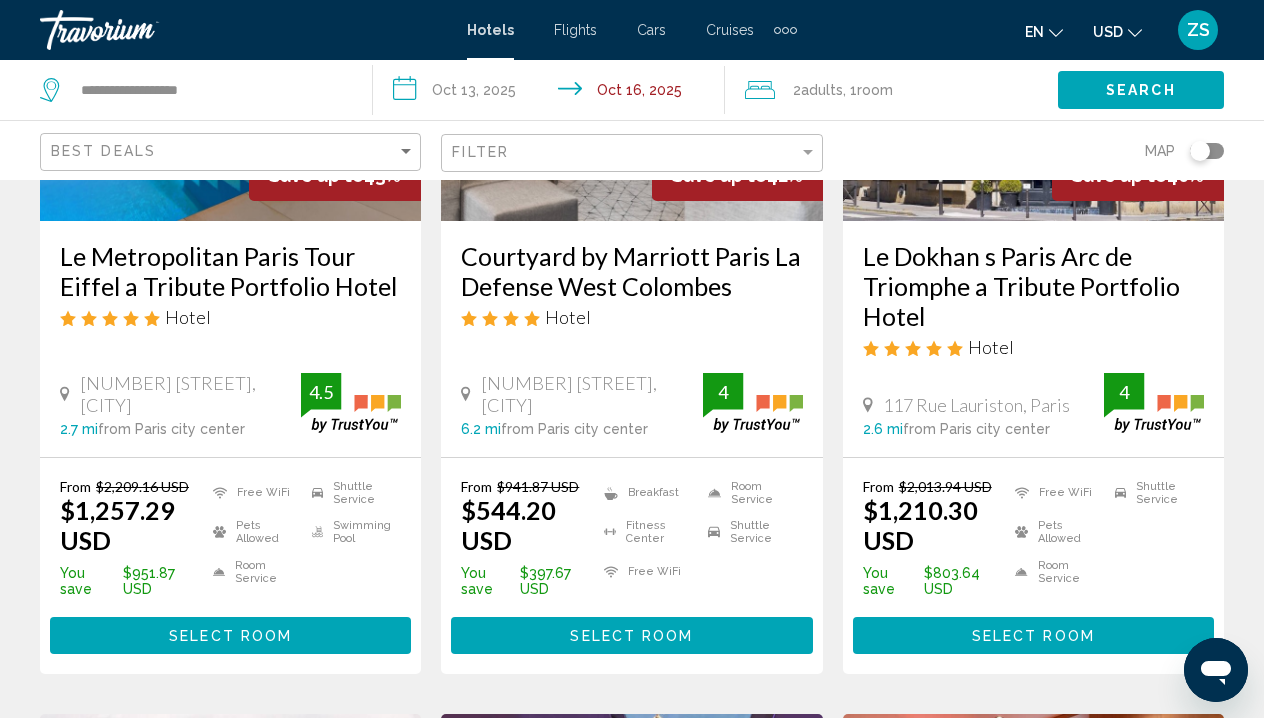 scroll, scrollTop: 1127, scrollLeft: 0, axis: vertical 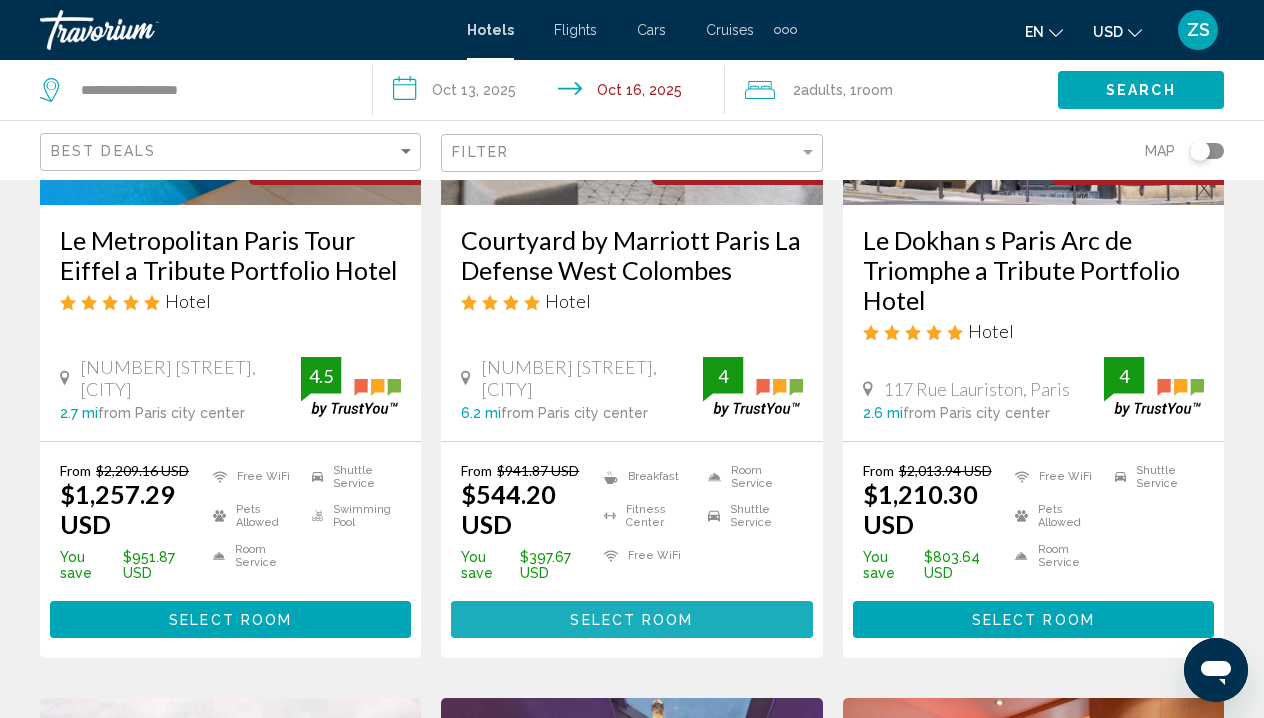 click on "Select Room" at bounding box center [631, 620] 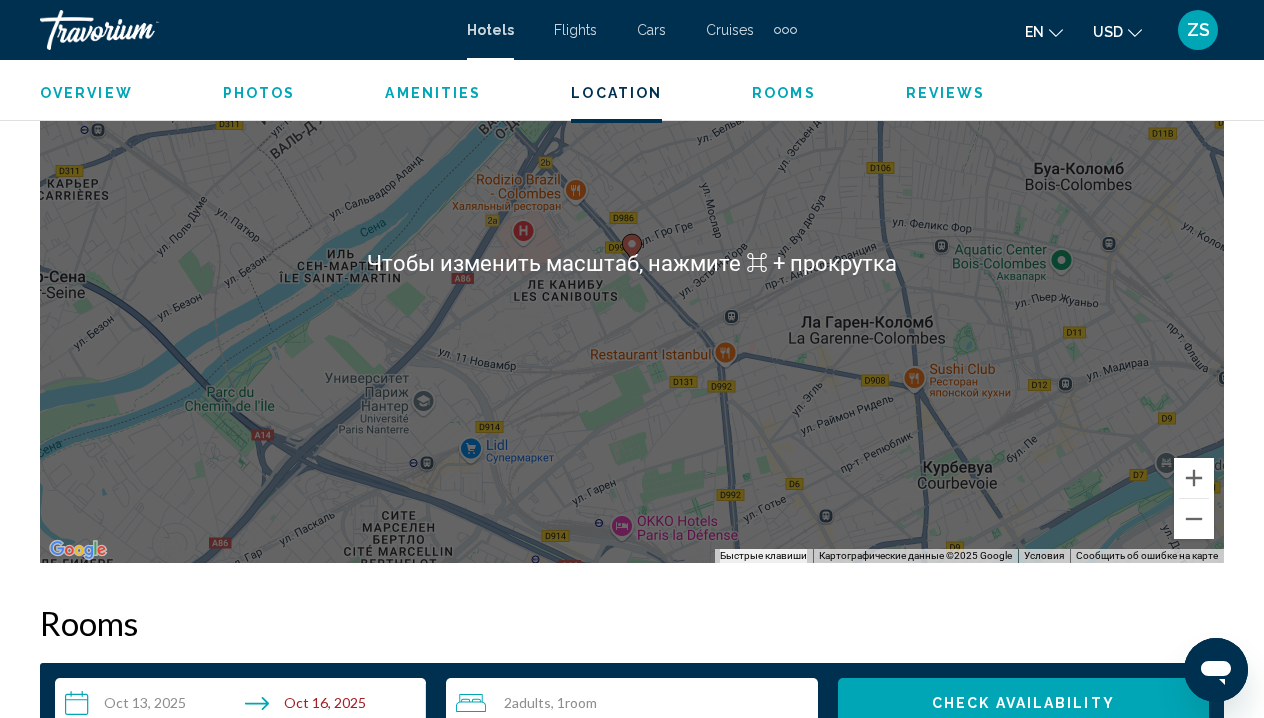 scroll, scrollTop: 2400, scrollLeft: 0, axis: vertical 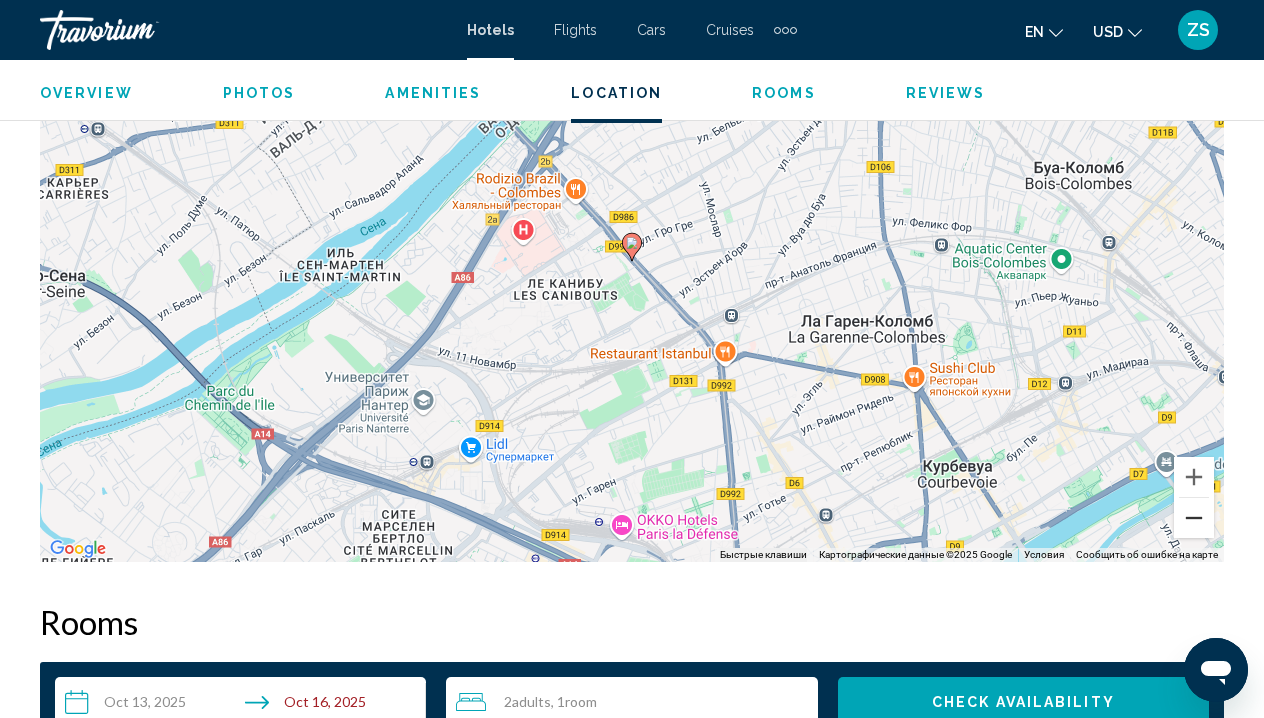 click at bounding box center (1194, 518) 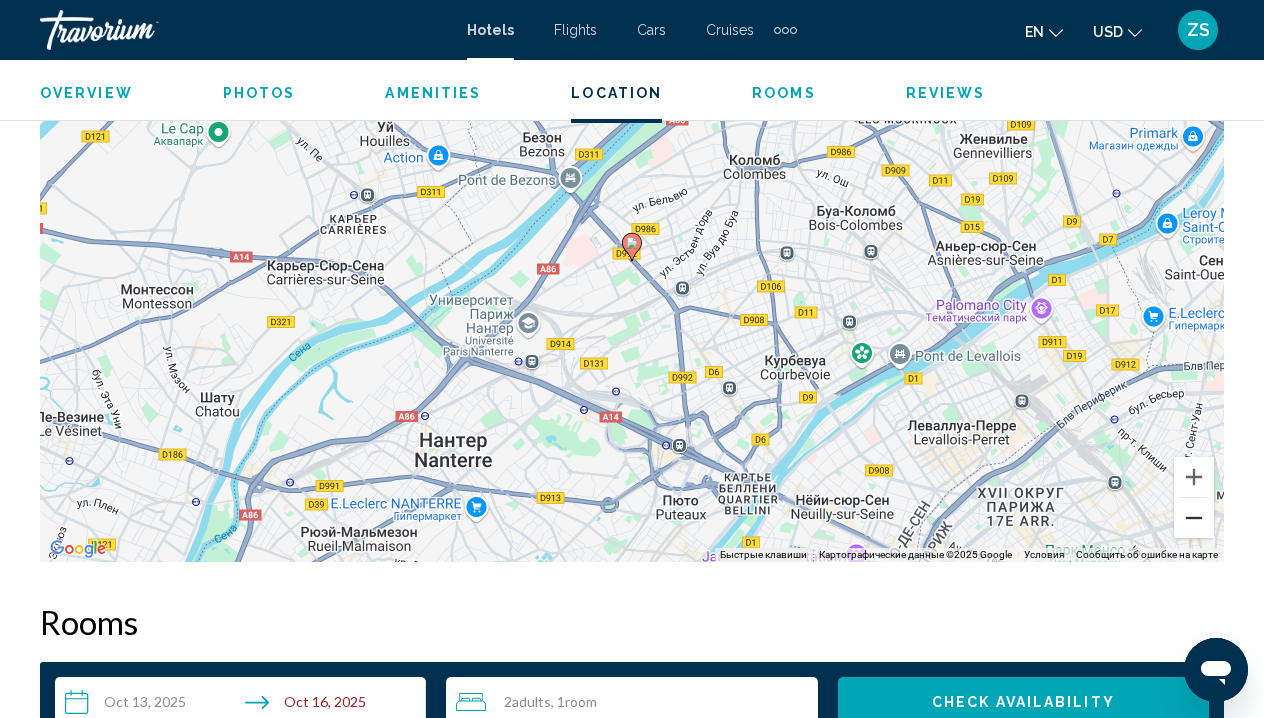 click at bounding box center (1194, 518) 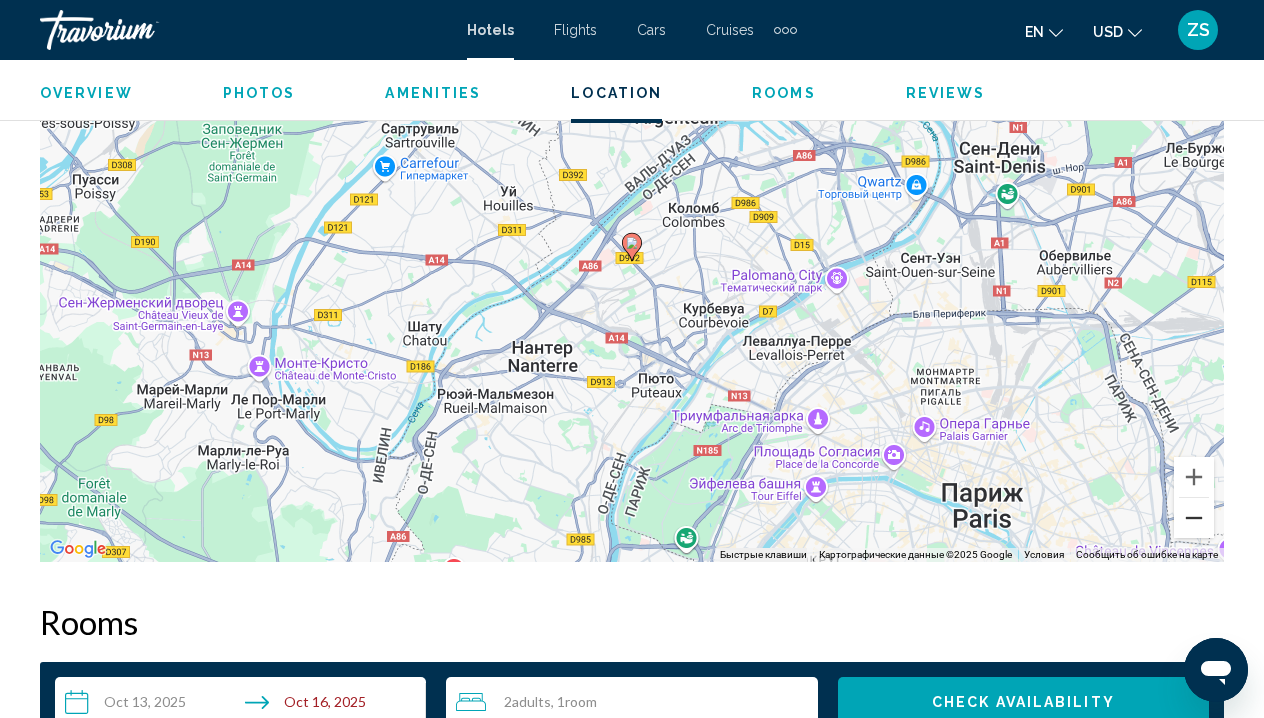 click at bounding box center [1194, 518] 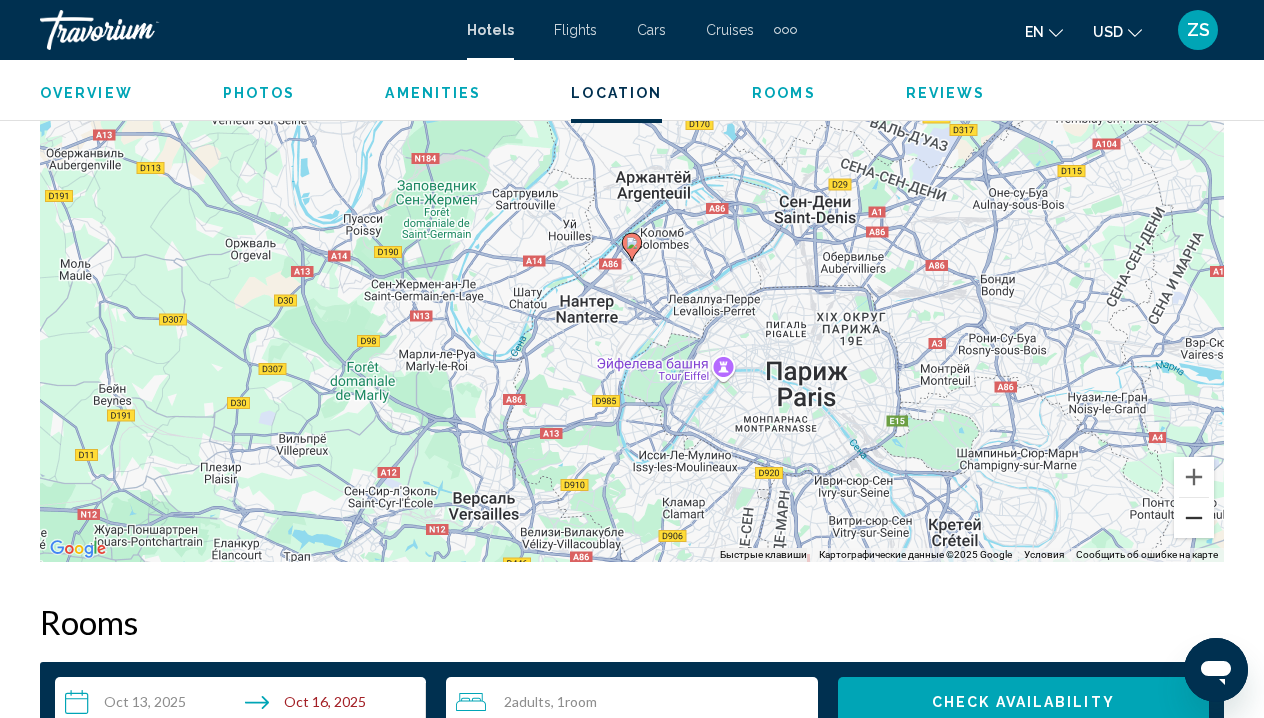 click at bounding box center [1194, 518] 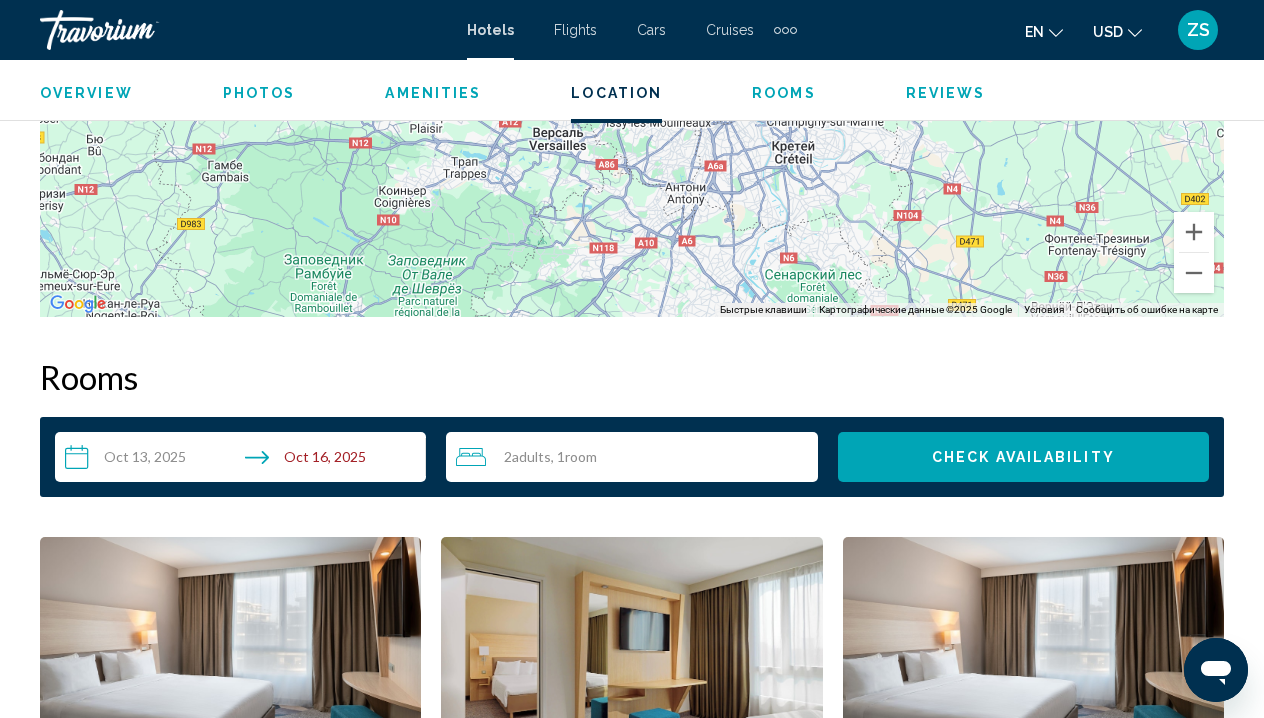 scroll, scrollTop: 2647, scrollLeft: 0, axis: vertical 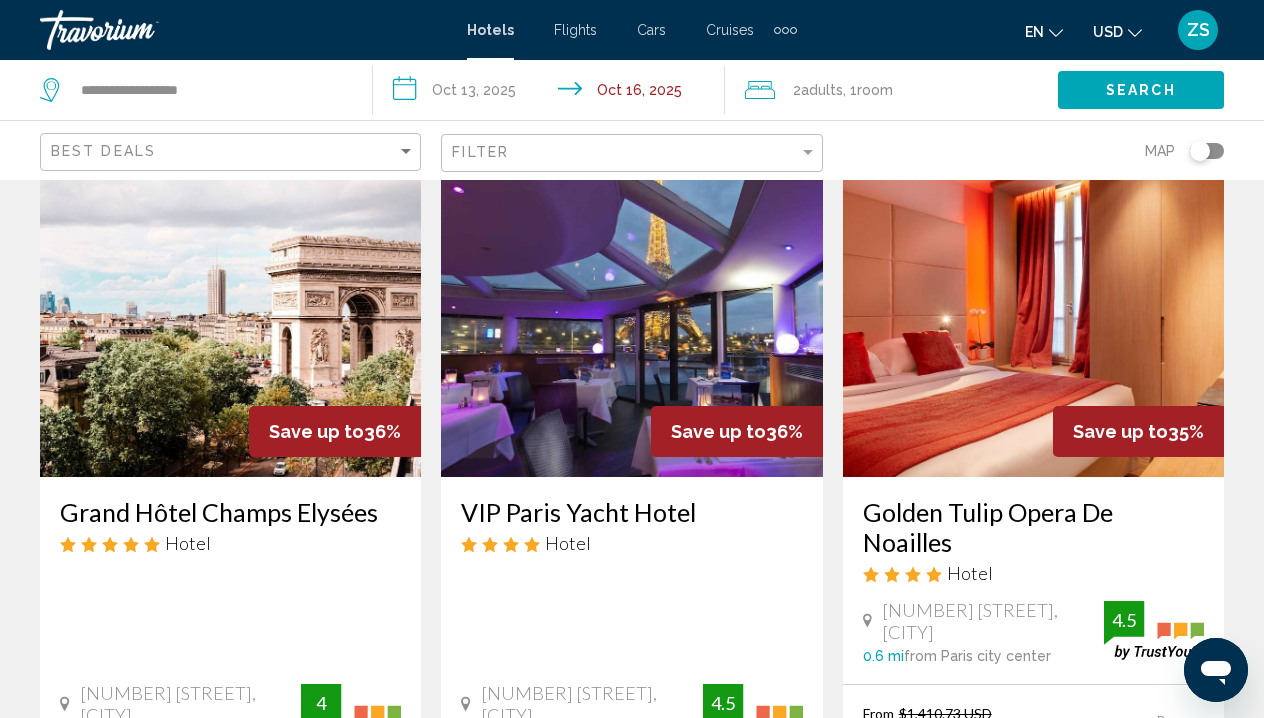 click 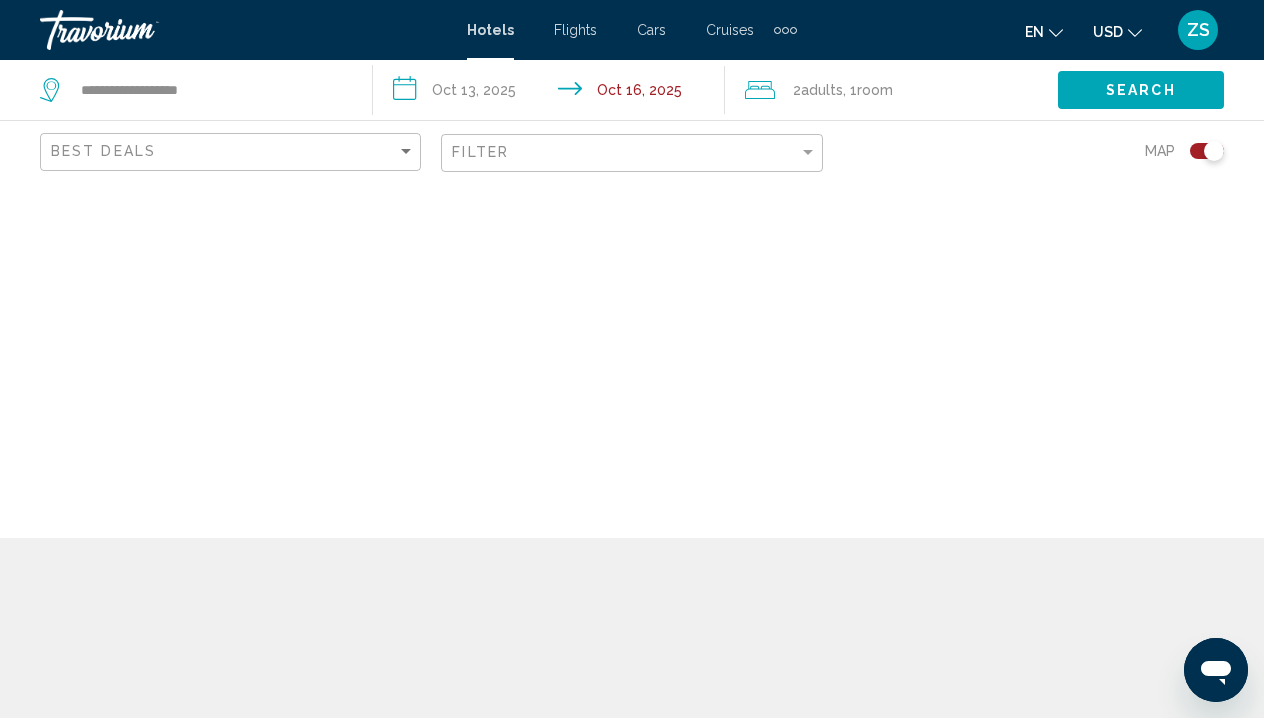 scroll, scrollTop: 0, scrollLeft: 0, axis: both 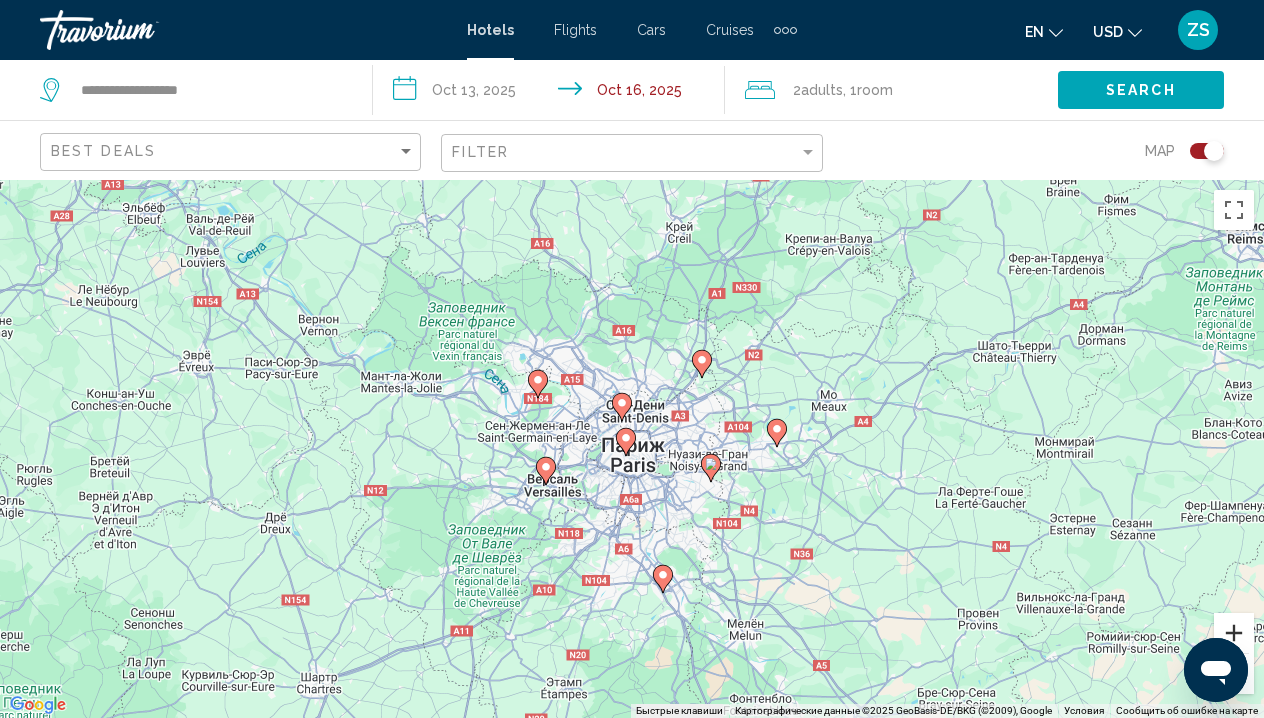click at bounding box center (1234, 633) 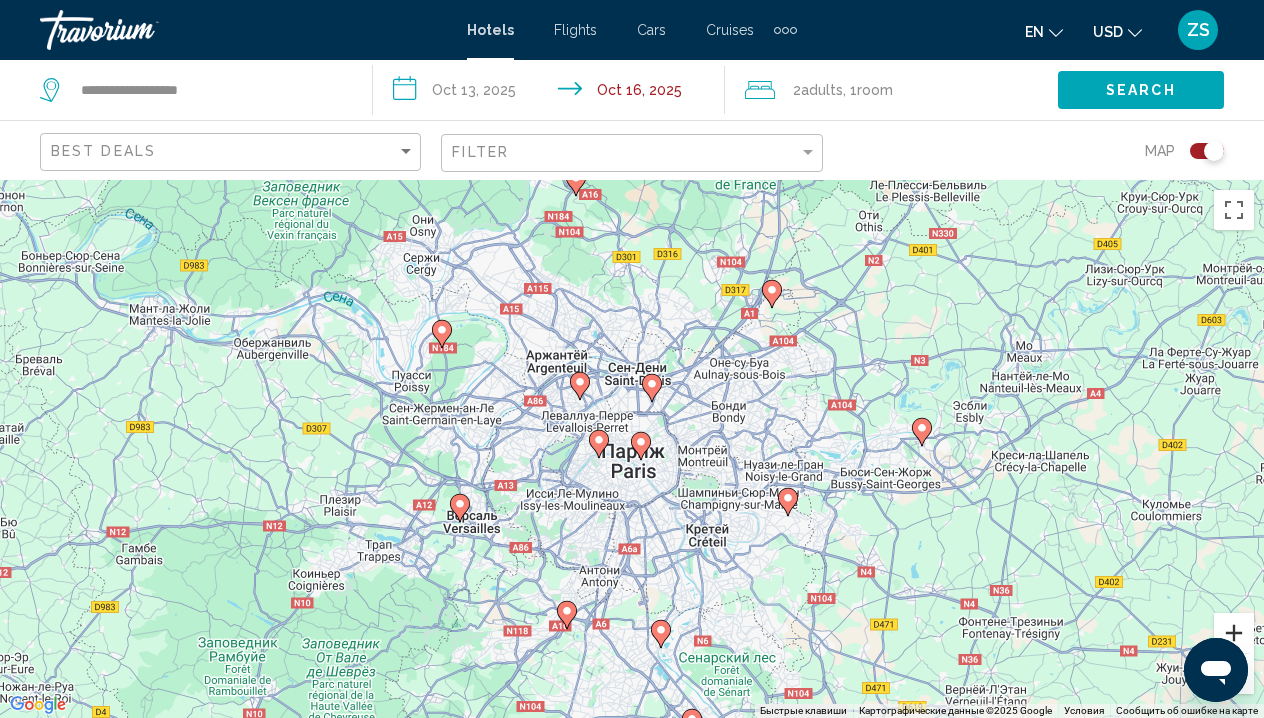click at bounding box center (1234, 633) 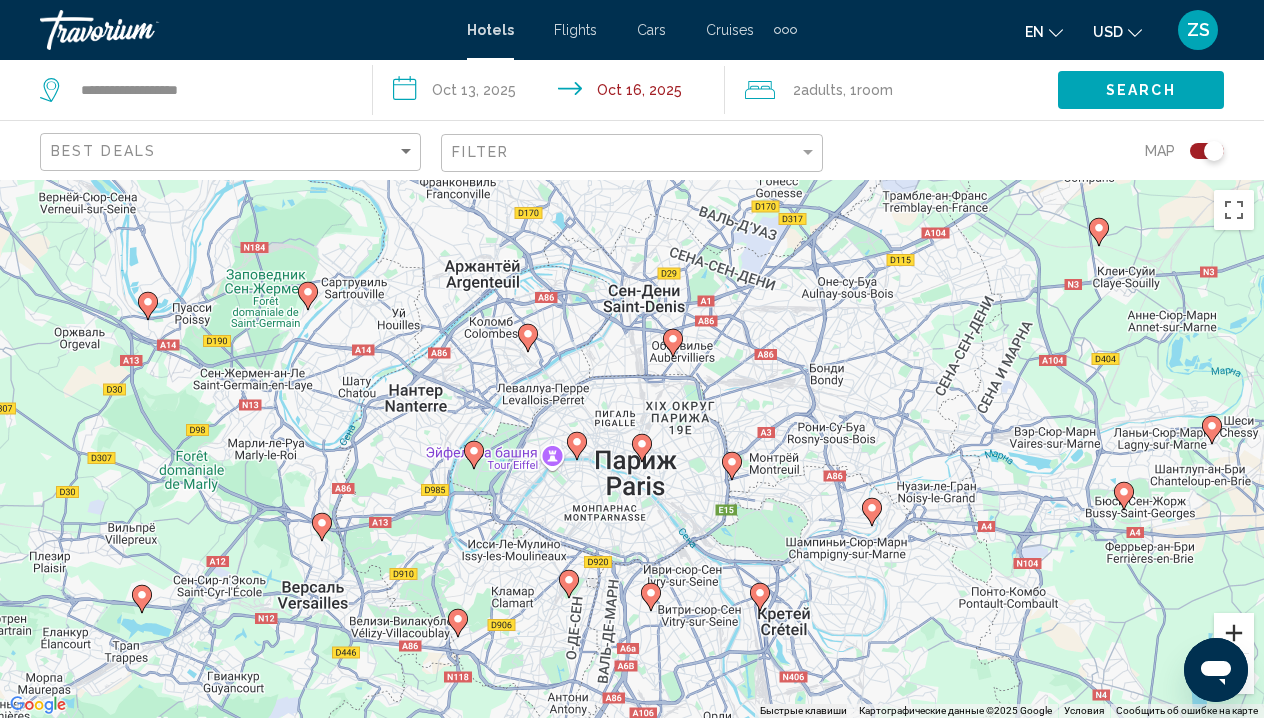 click at bounding box center [1234, 633] 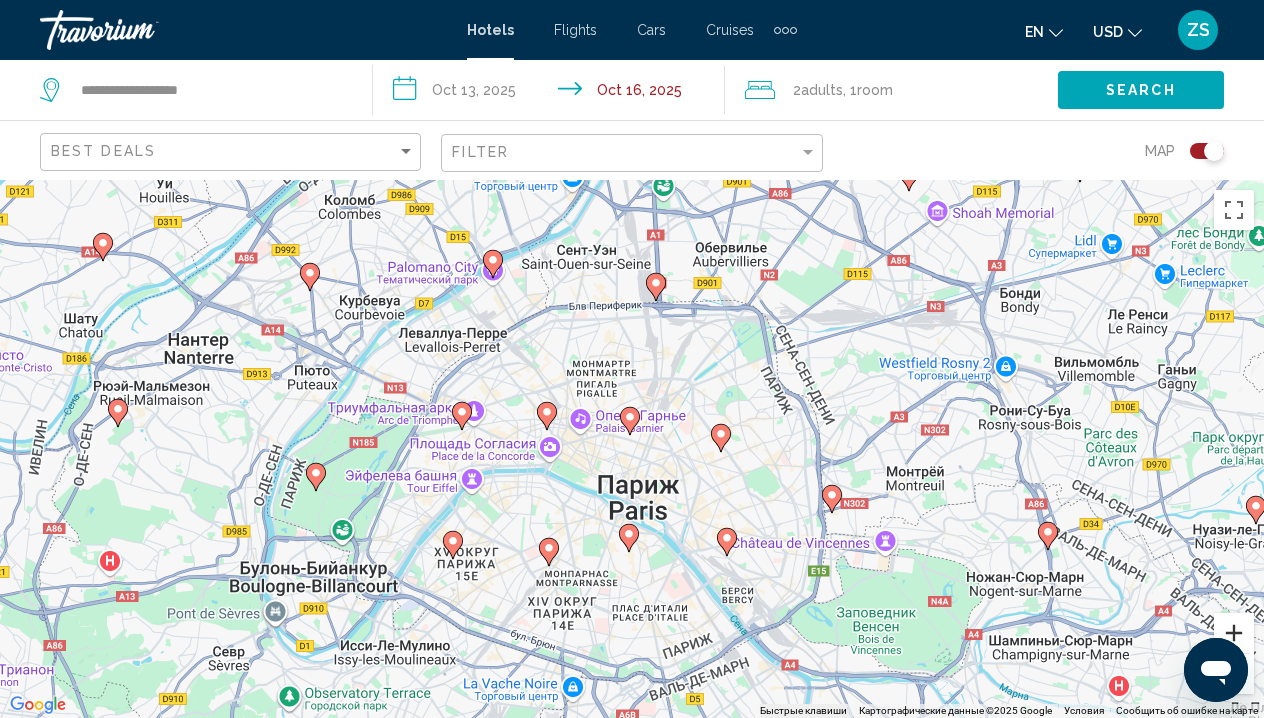 click at bounding box center [1234, 633] 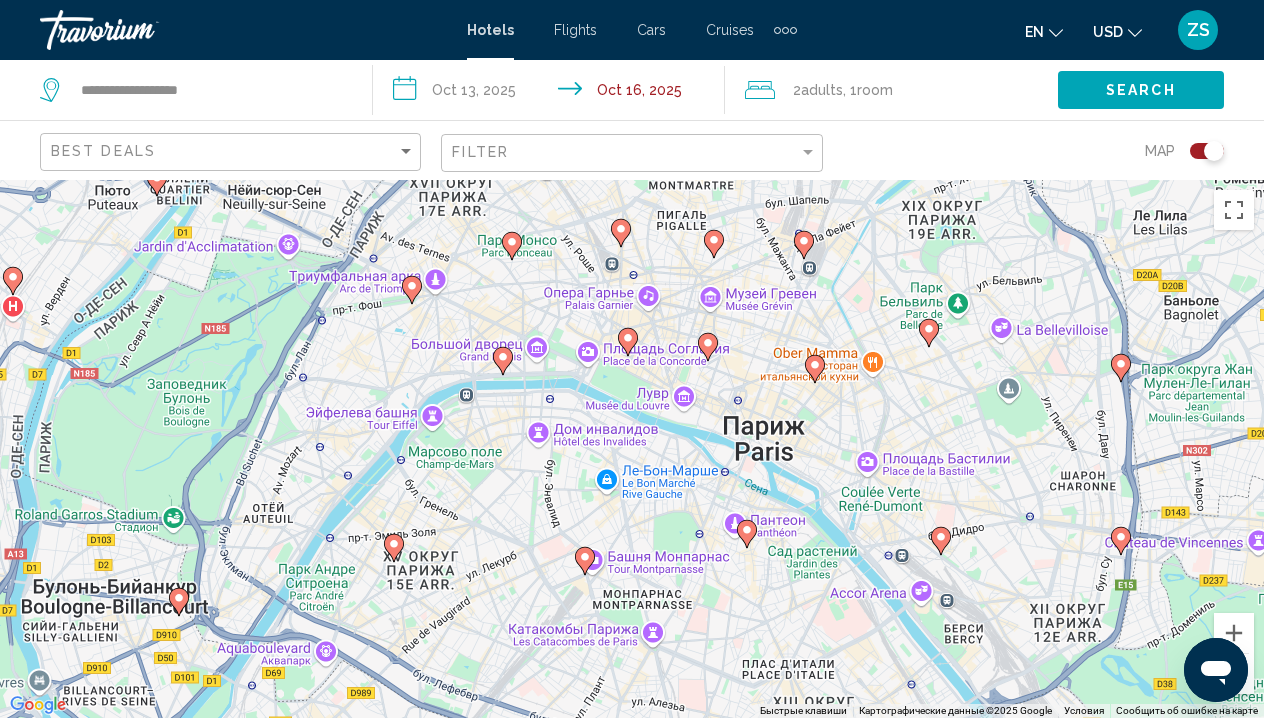 drag, startPoint x: 744, startPoint y: 570, endPoint x: 855, endPoint y: 460, distance: 156.2722 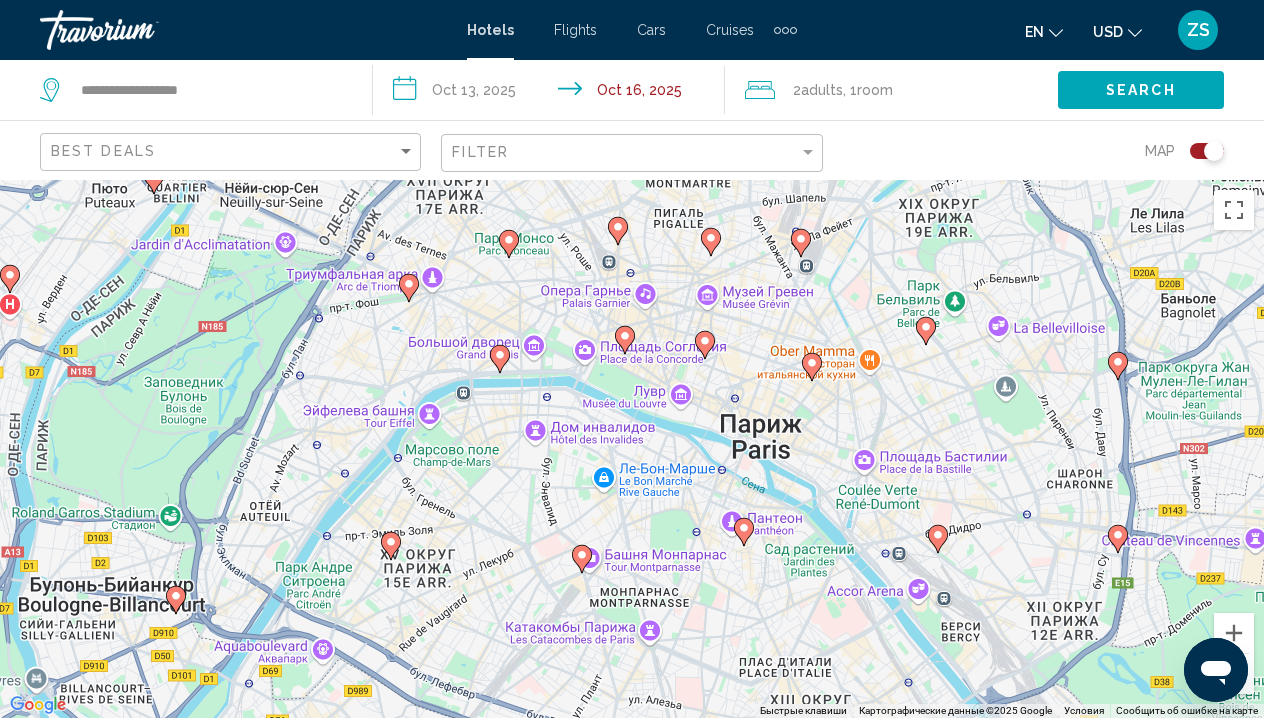 click 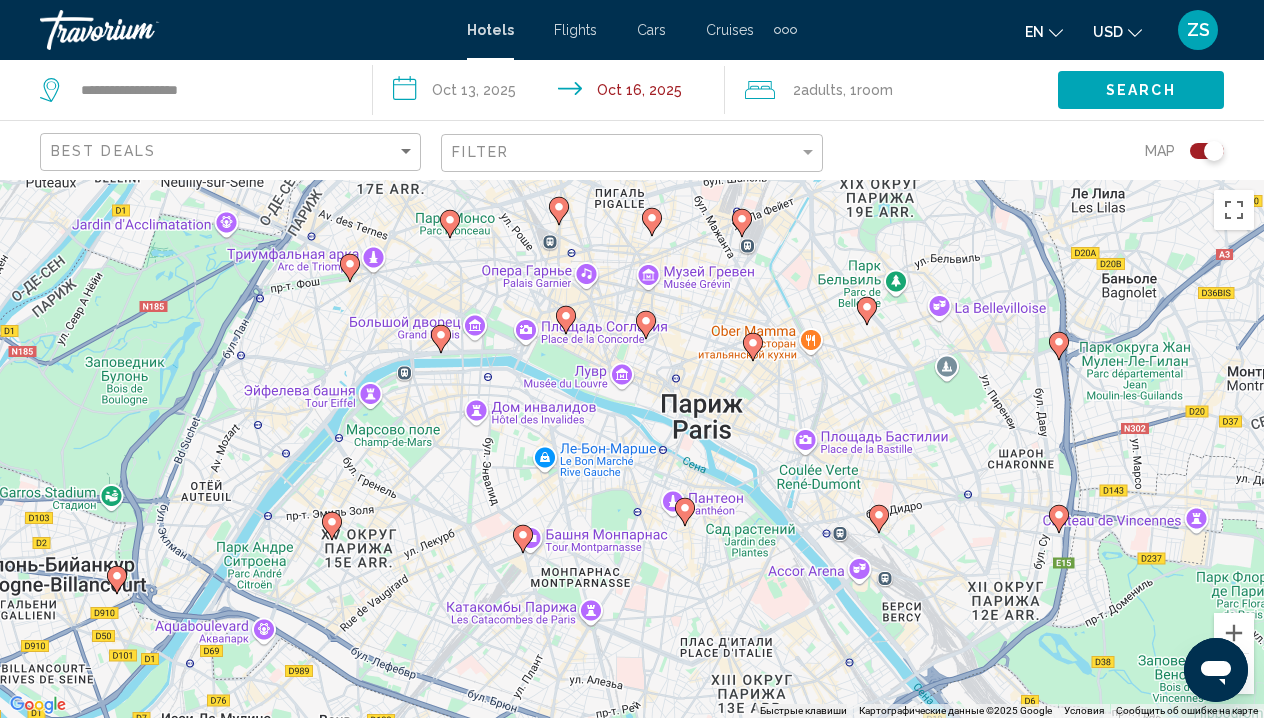 drag, startPoint x: 881, startPoint y: 487, endPoint x: 935, endPoint y: 245, distance: 247.95161 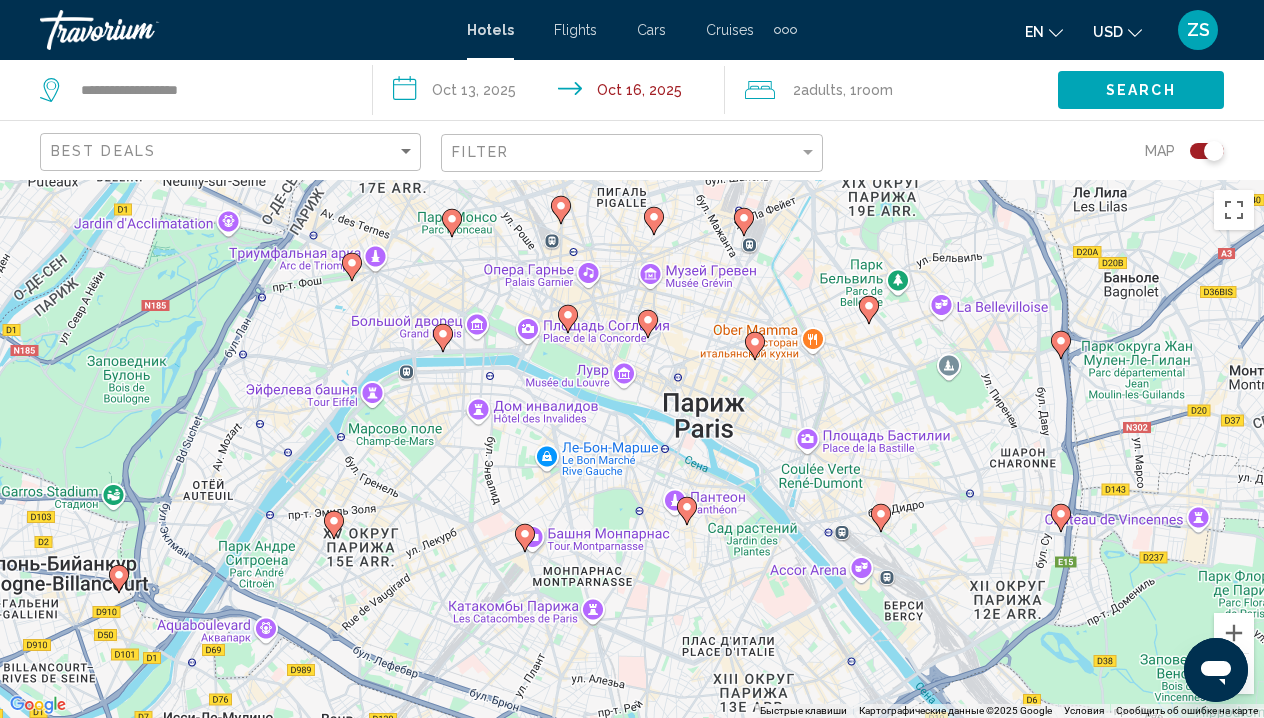 click 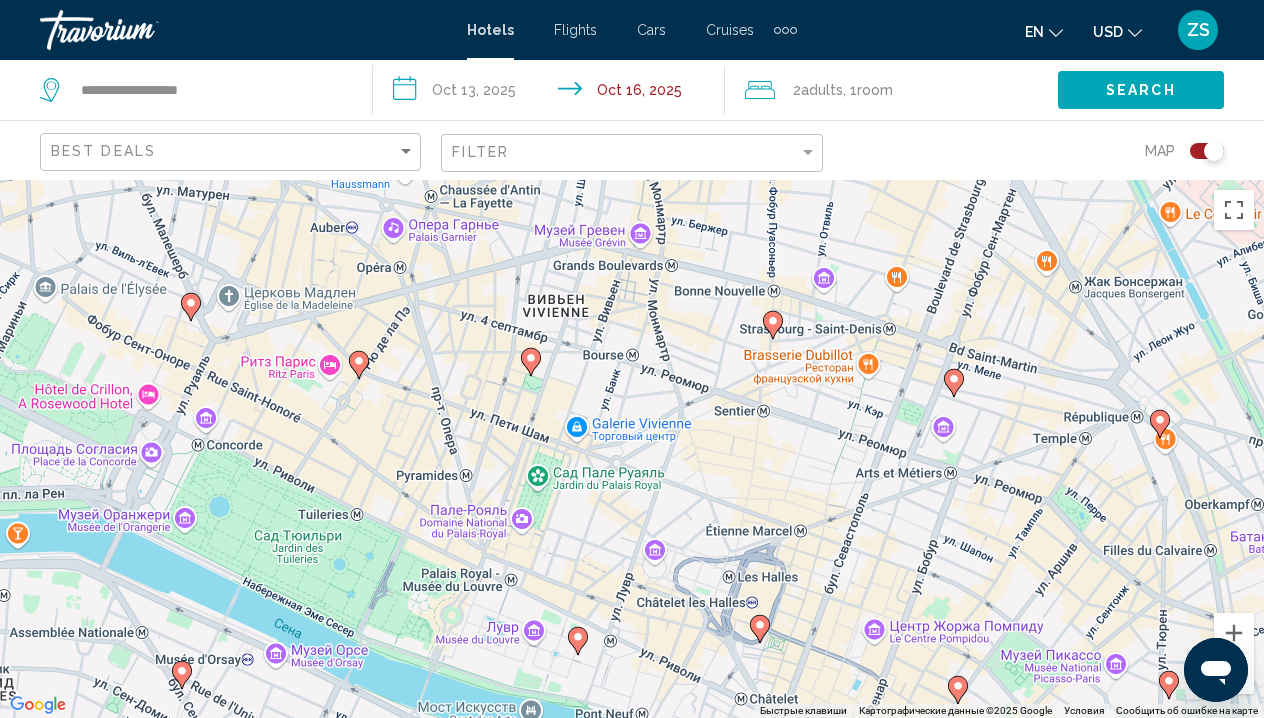 click 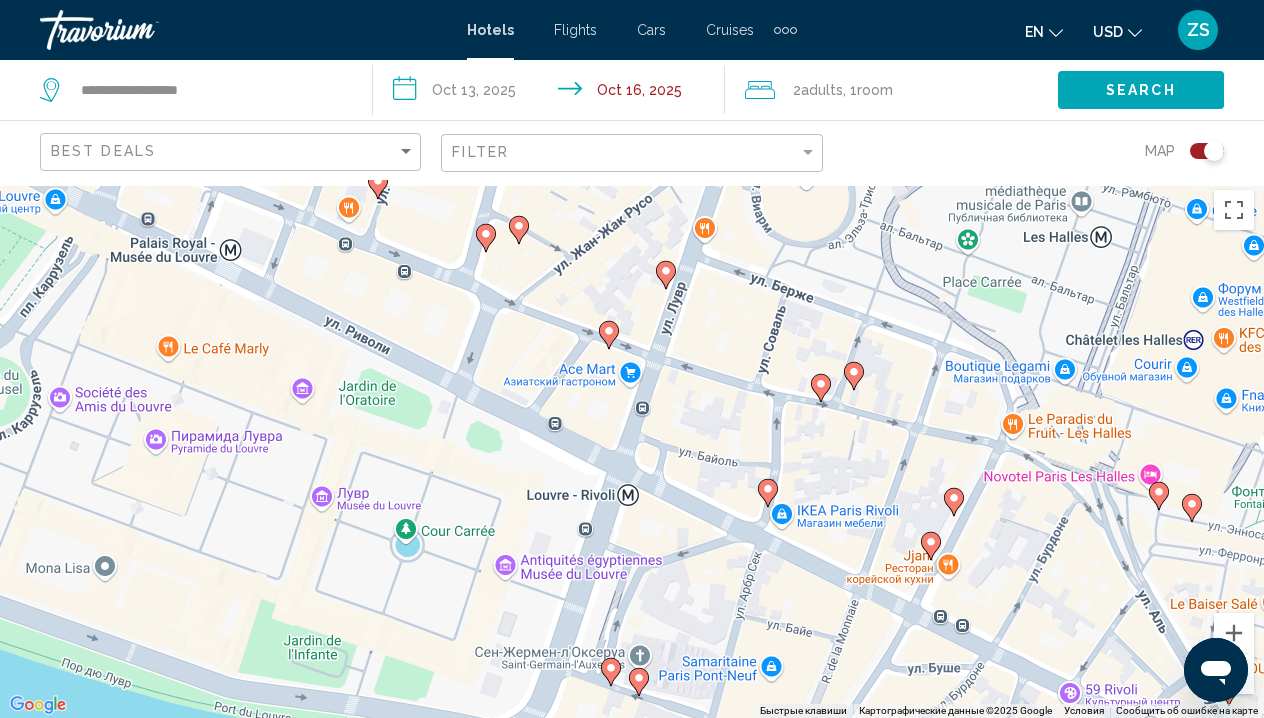 drag, startPoint x: 447, startPoint y: 535, endPoint x: 320, endPoint y: 636, distance: 162.26521 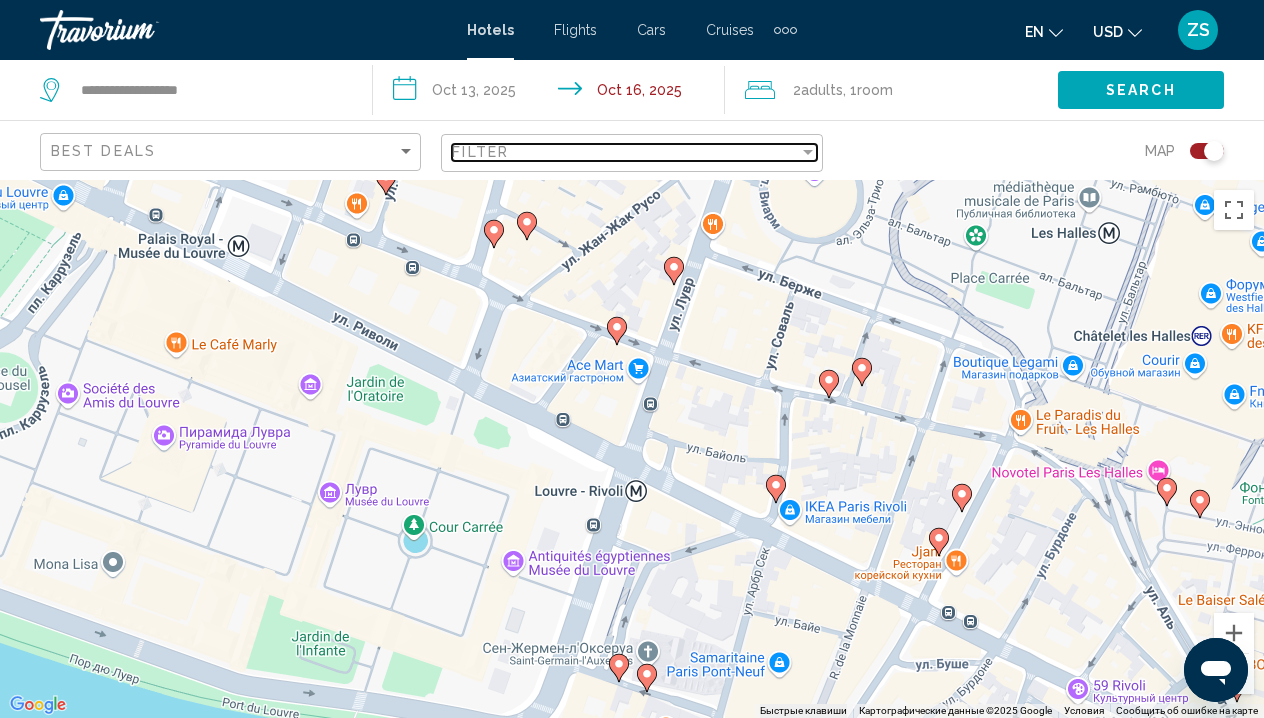 click on "Filter" at bounding box center (625, 152) 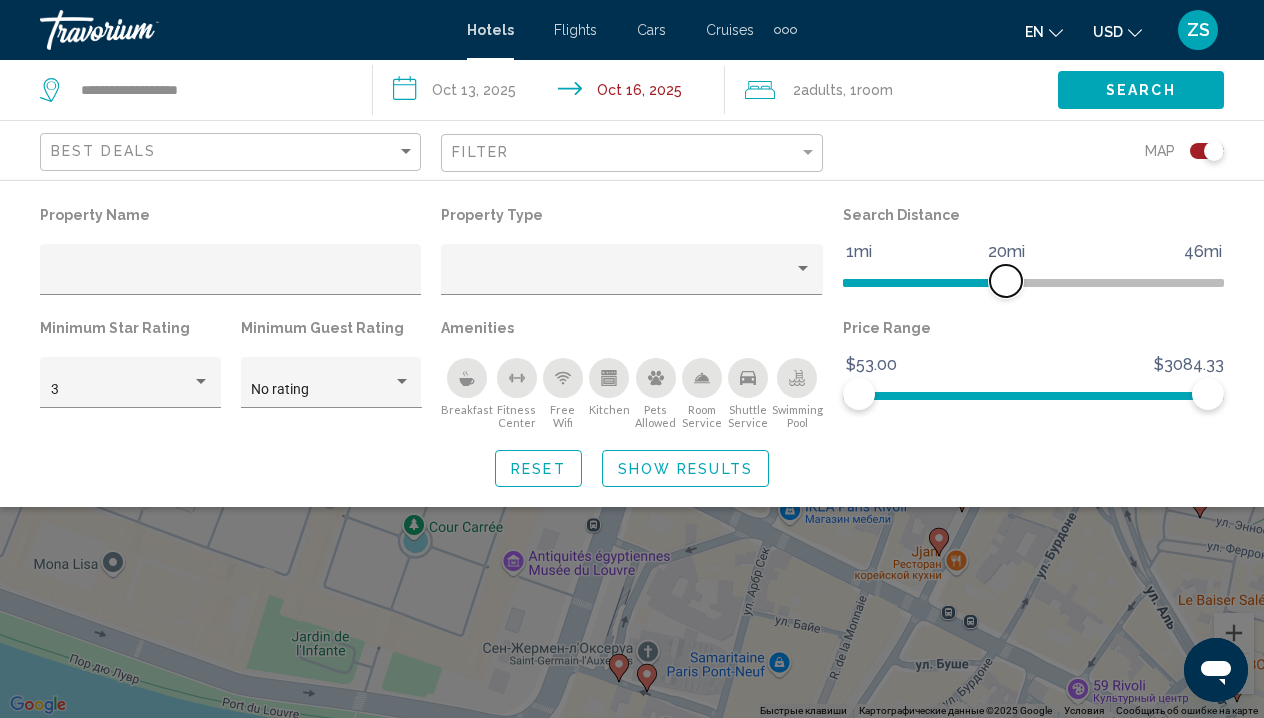 drag, startPoint x: 1208, startPoint y: 281, endPoint x: 1005, endPoint y: 291, distance: 203.24615 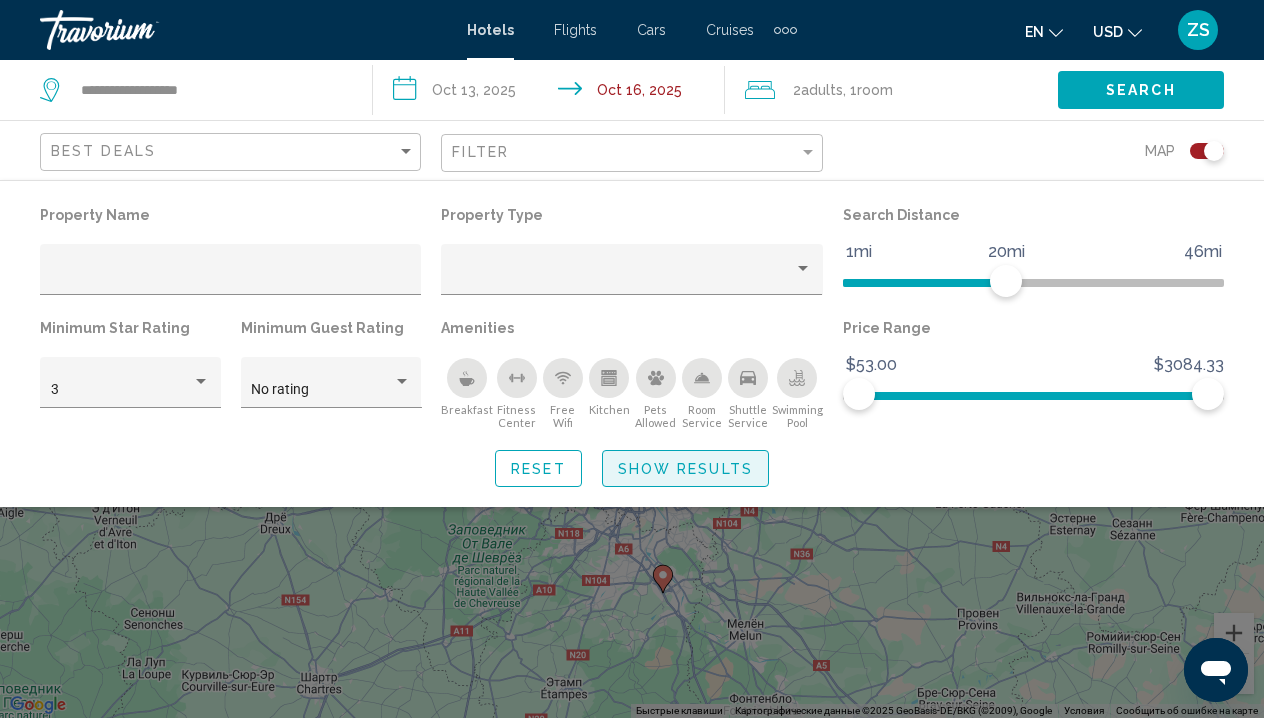click on "Show Results" 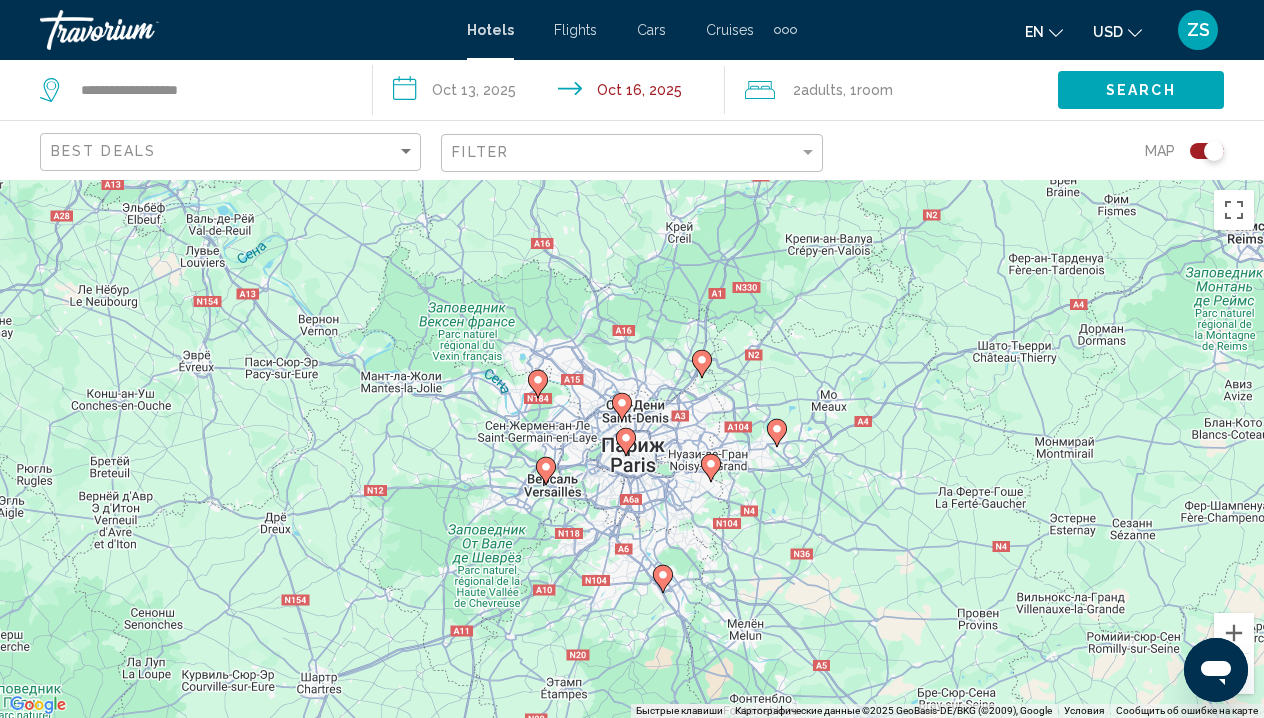 click at bounding box center (626, 442) 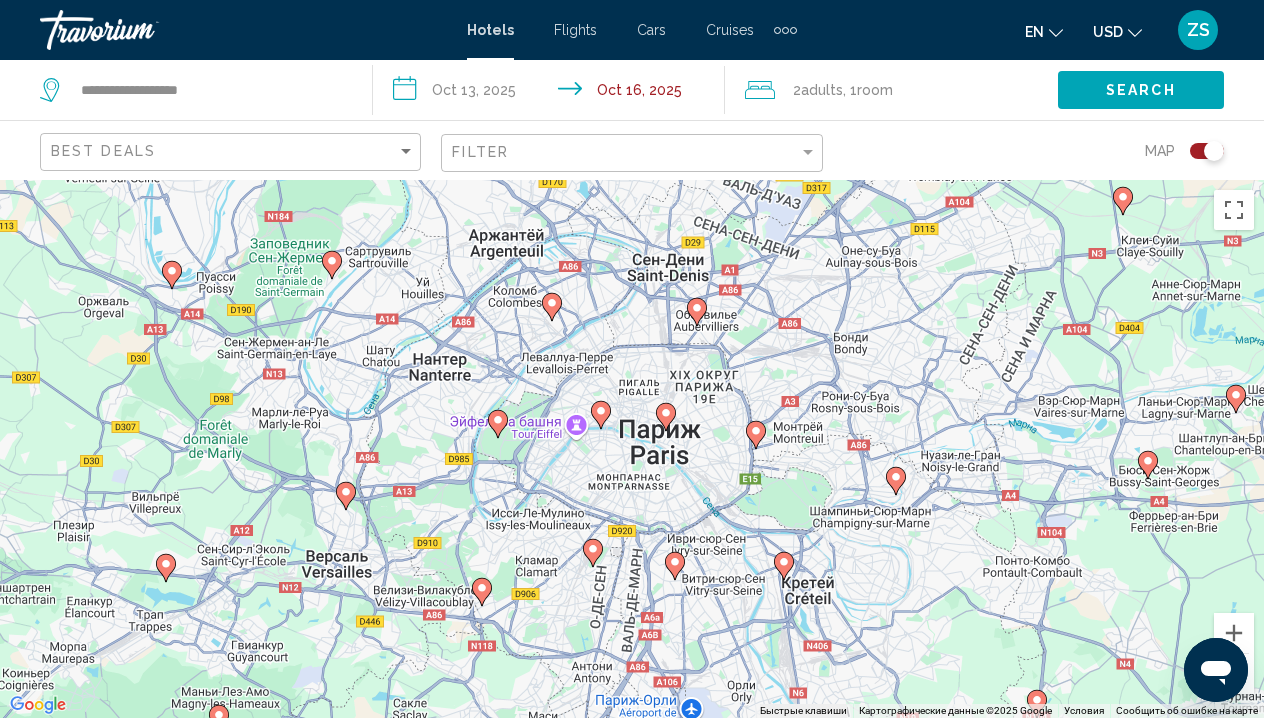 click on "Search" 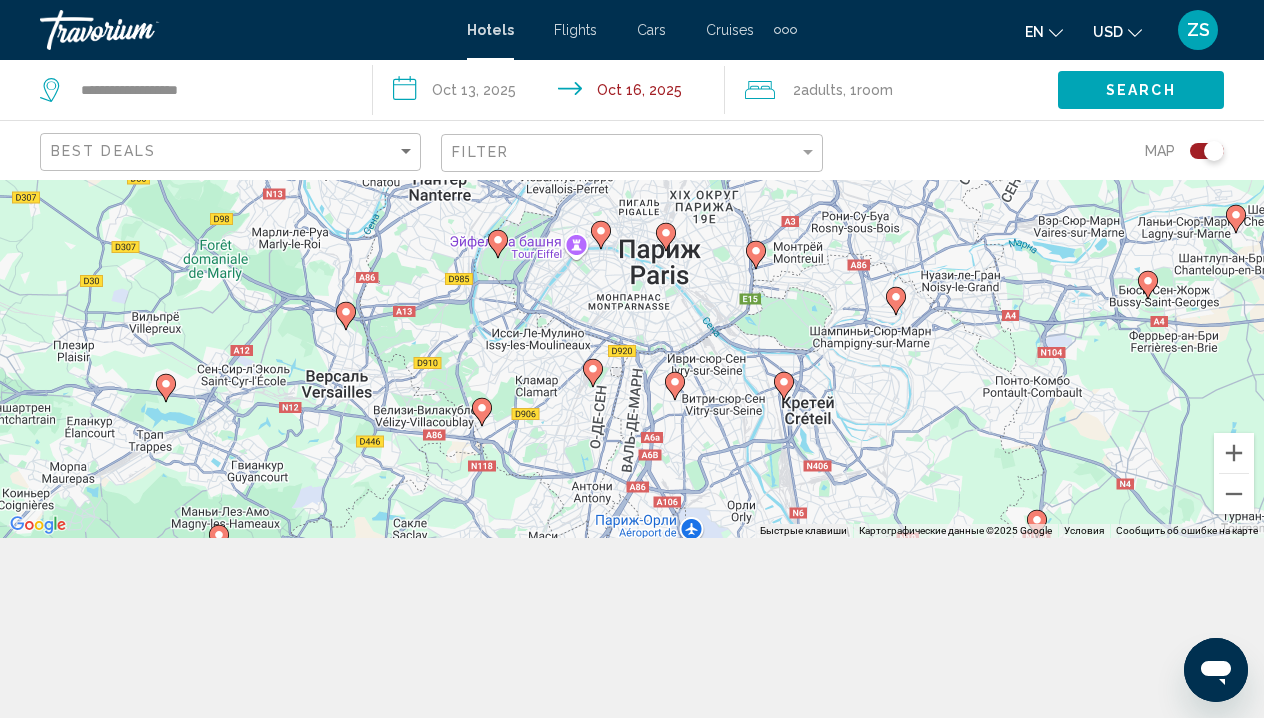 scroll, scrollTop: 180, scrollLeft: 0, axis: vertical 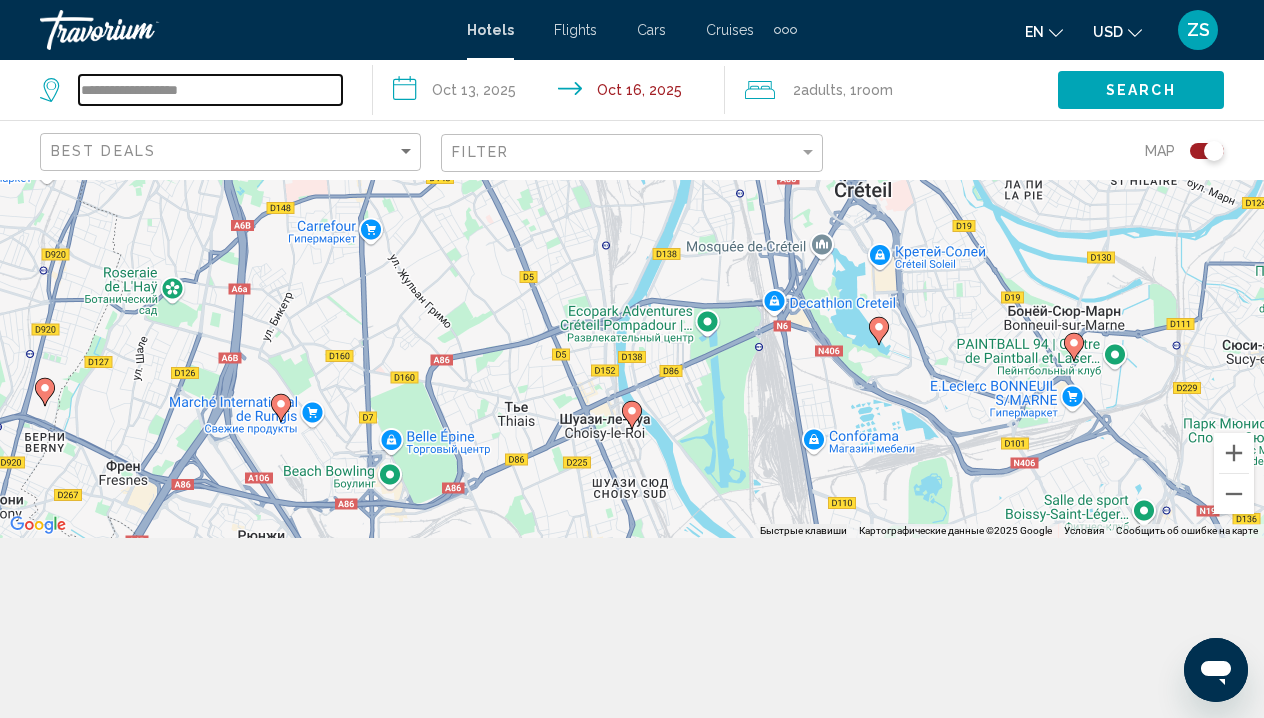 click on "**********" at bounding box center [210, 90] 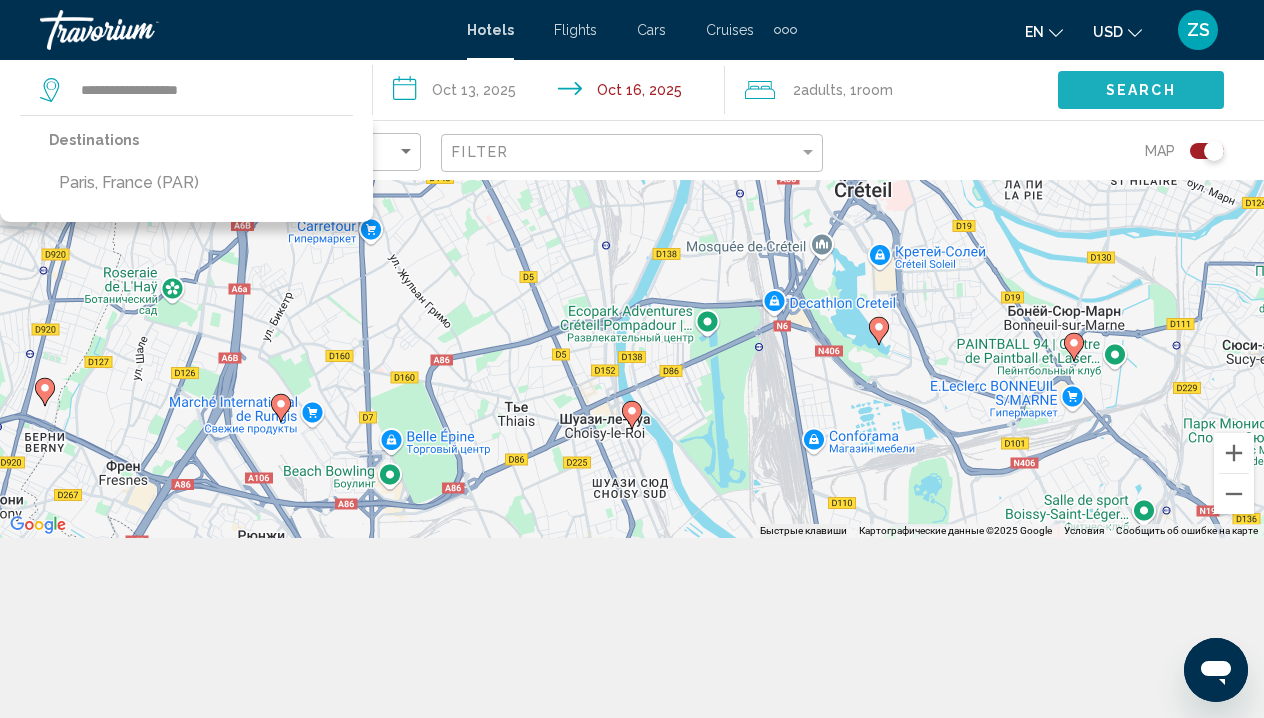 click on "Search" 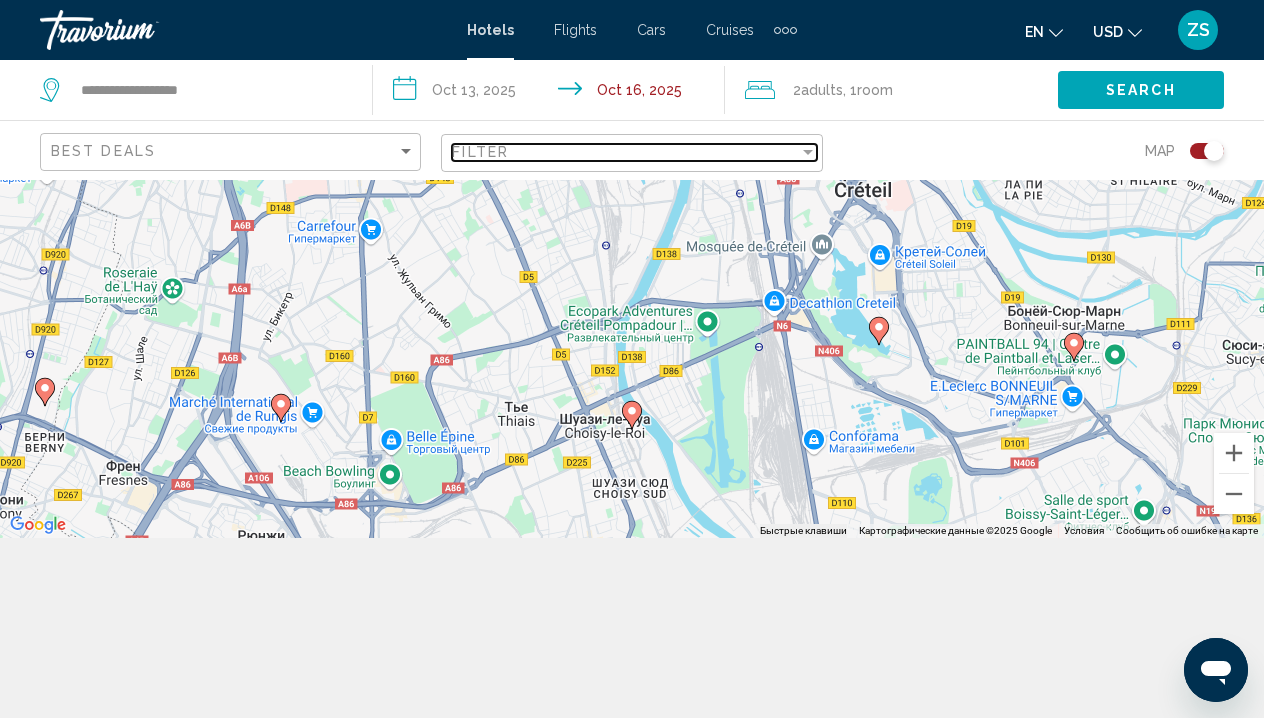 click on "Filter" at bounding box center [625, 152] 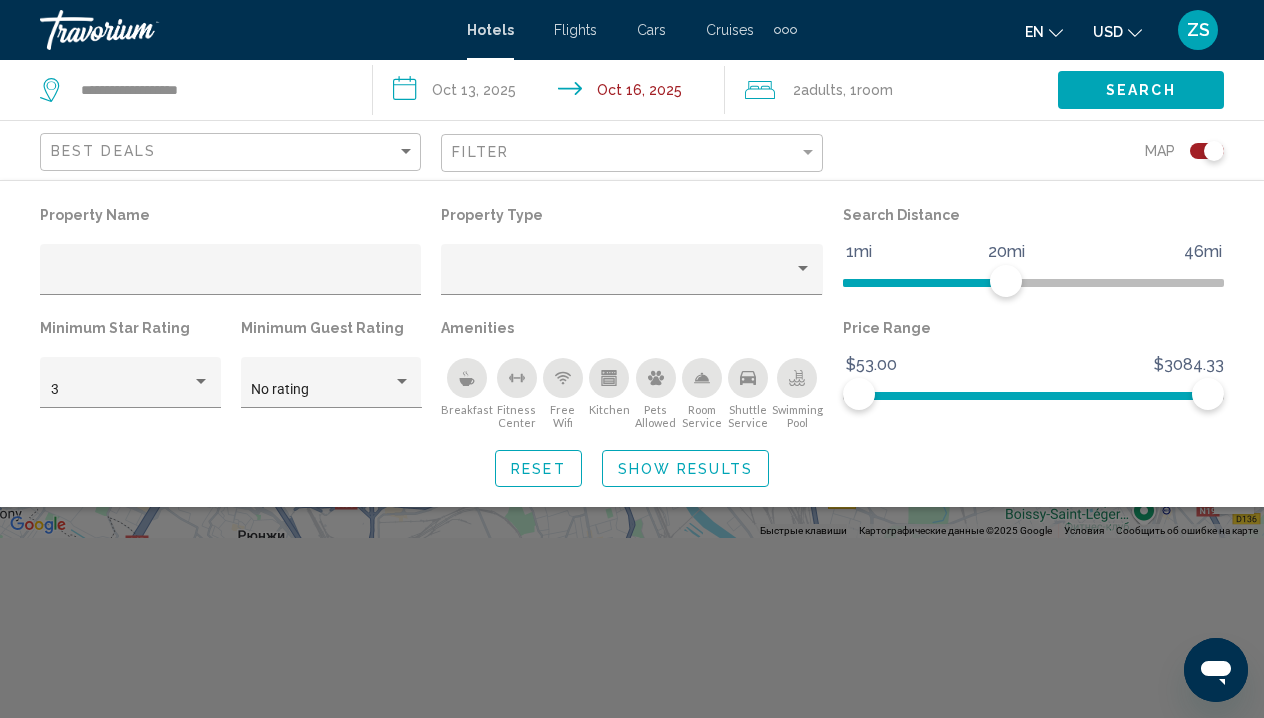 click 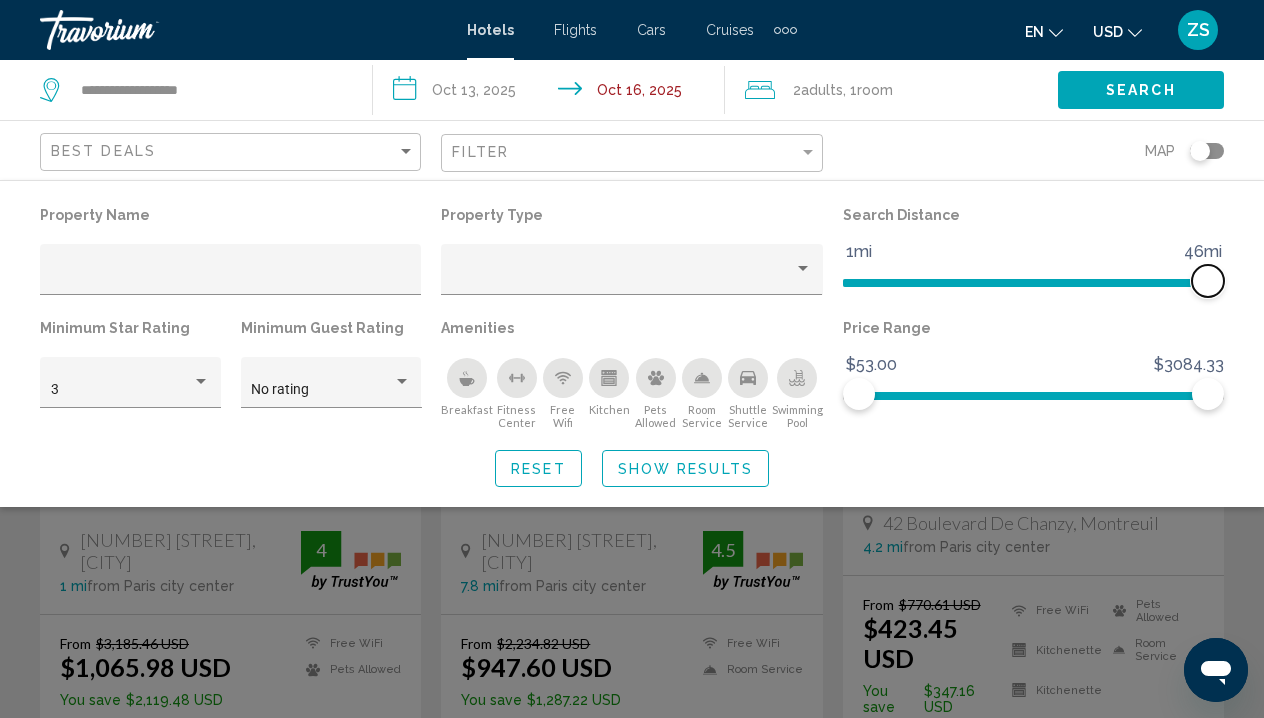 drag, startPoint x: 1006, startPoint y: 273, endPoint x: 1300, endPoint y: 271, distance: 294.0068 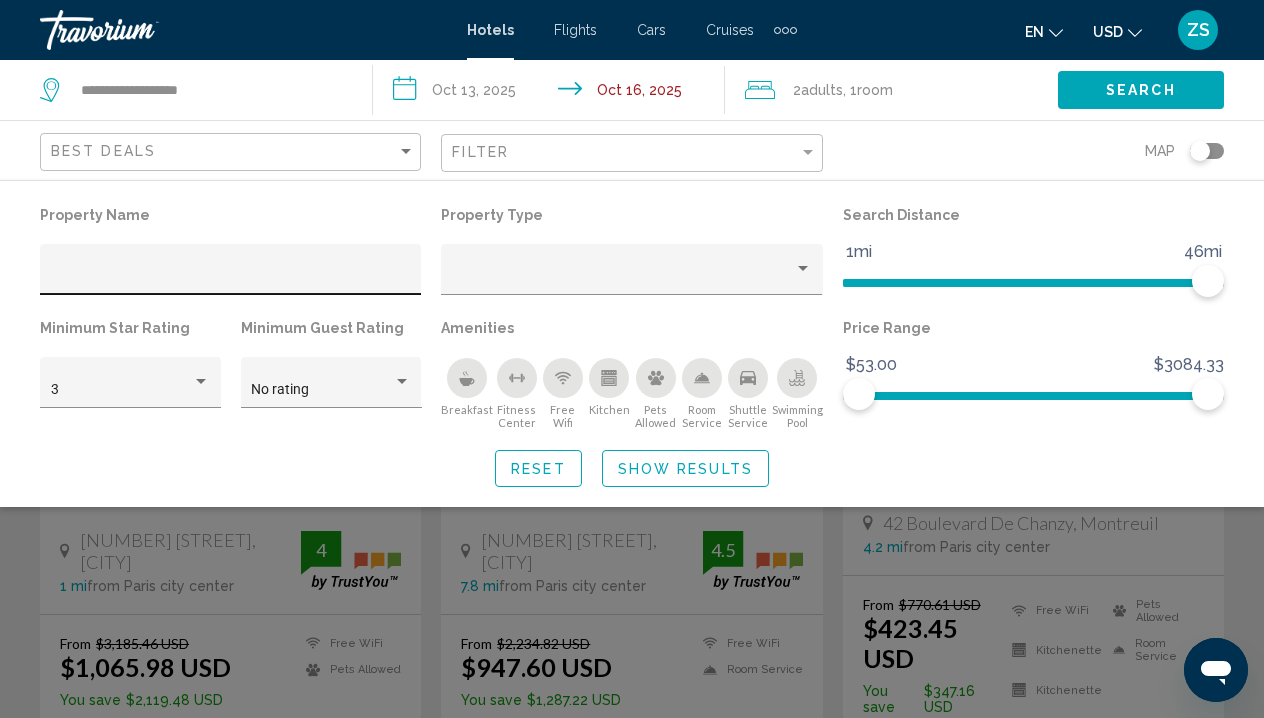 click 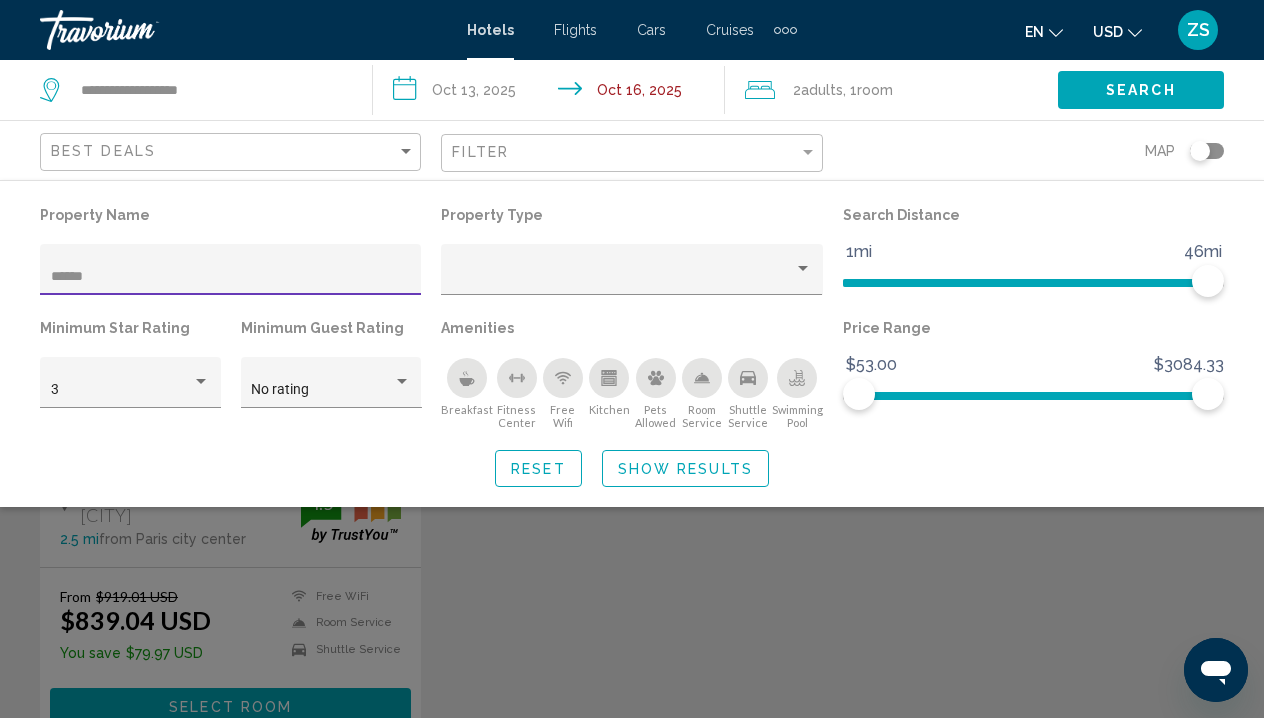 type on "******" 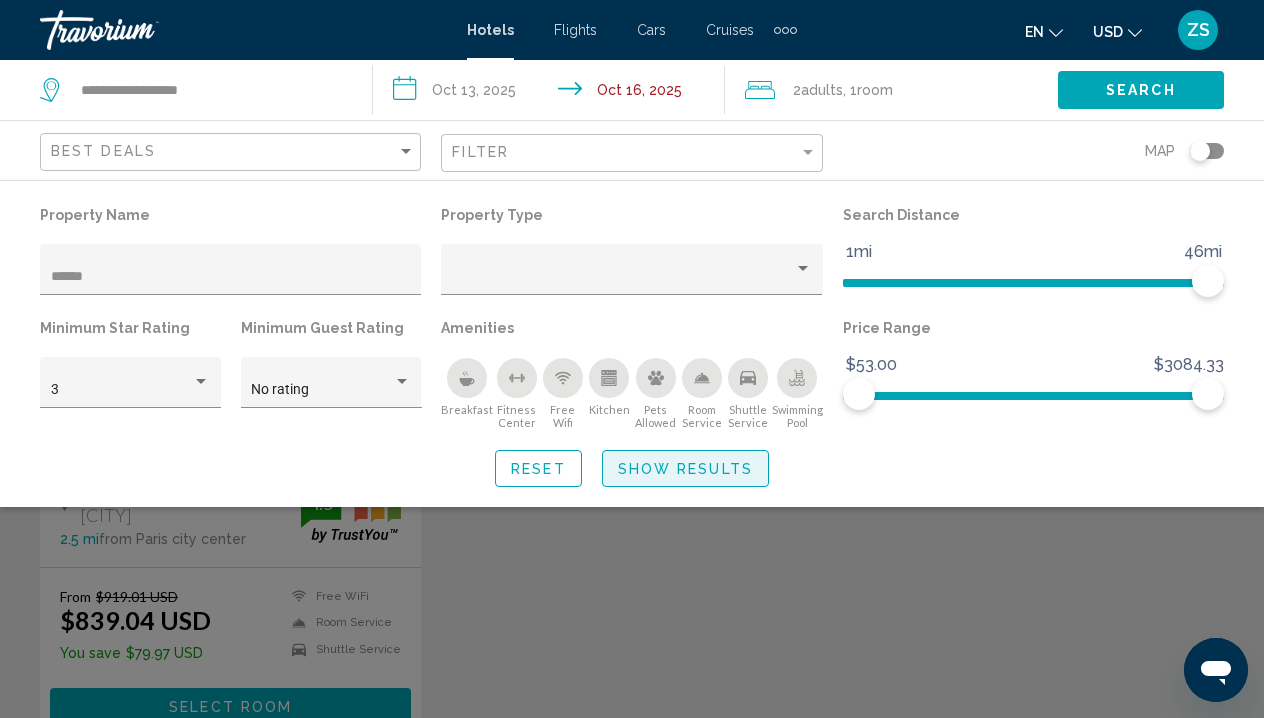 drag, startPoint x: 295, startPoint y: 256, endPoint x: 748, endPoint y: 473, distance: 502.29276 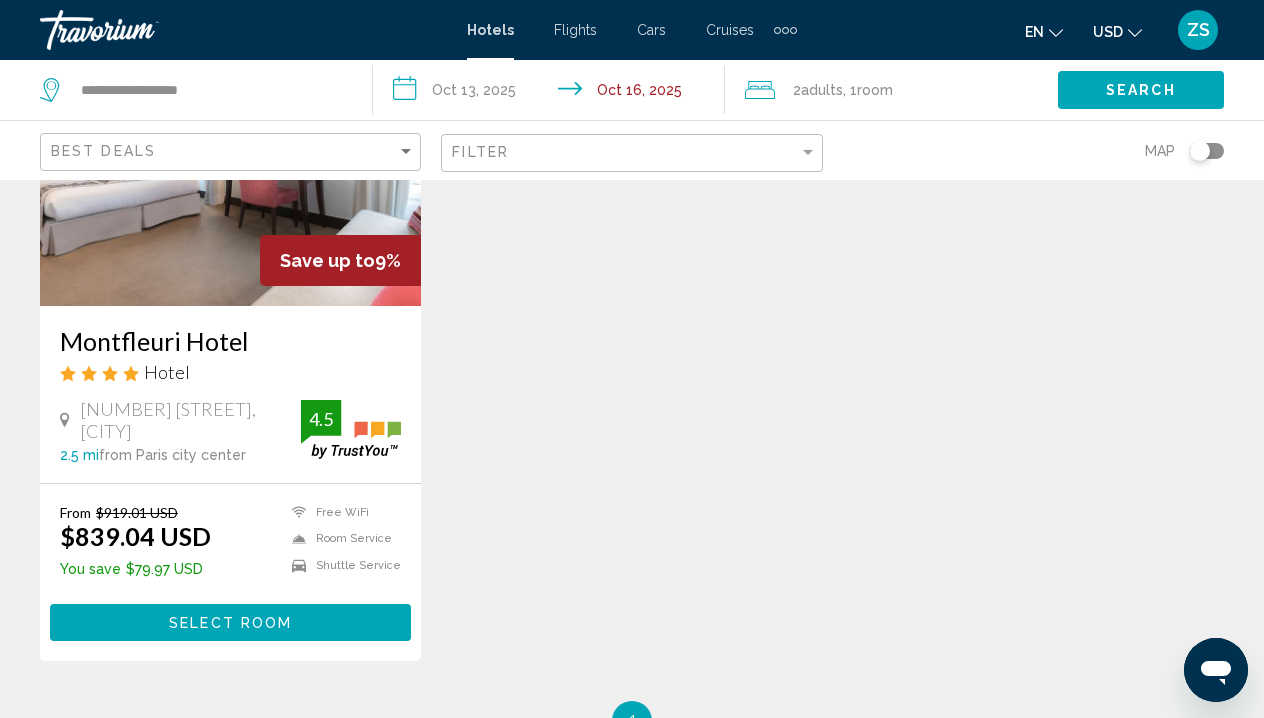 scroll, scrollTop: 283, scrollLeft: 0, axis: vertical 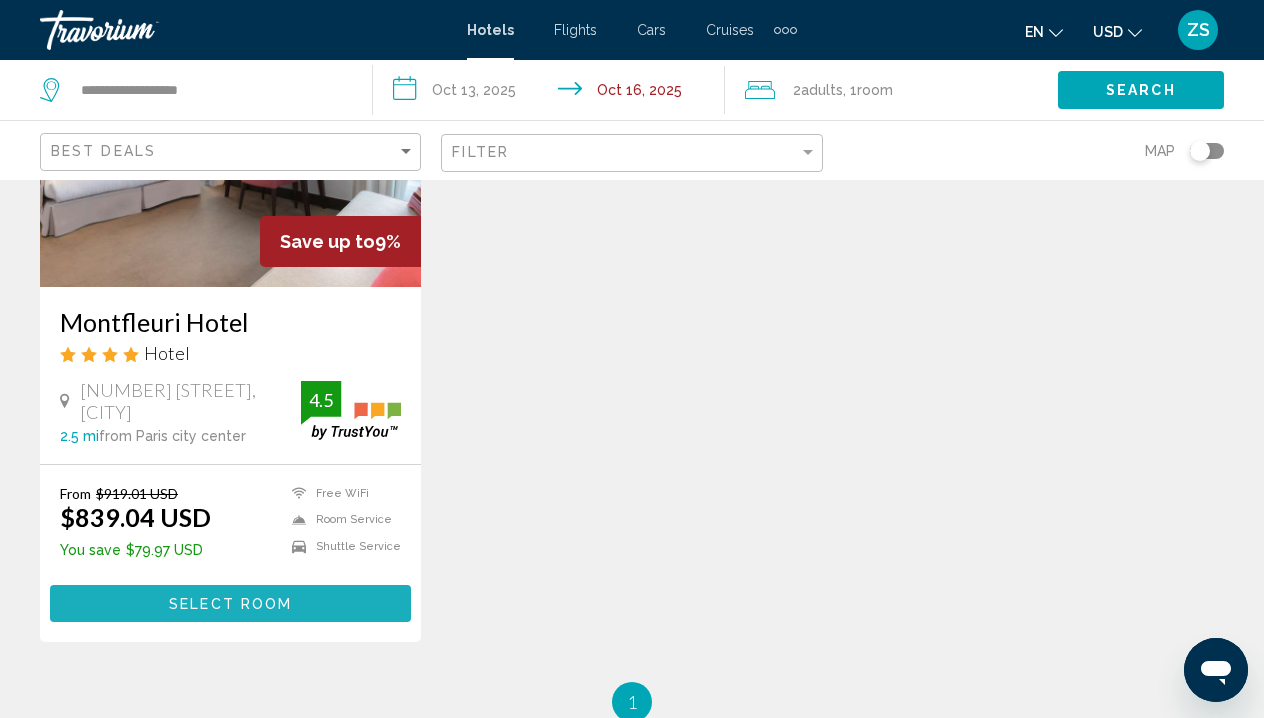 click on "Select Room" at bounding box center (230, 603) 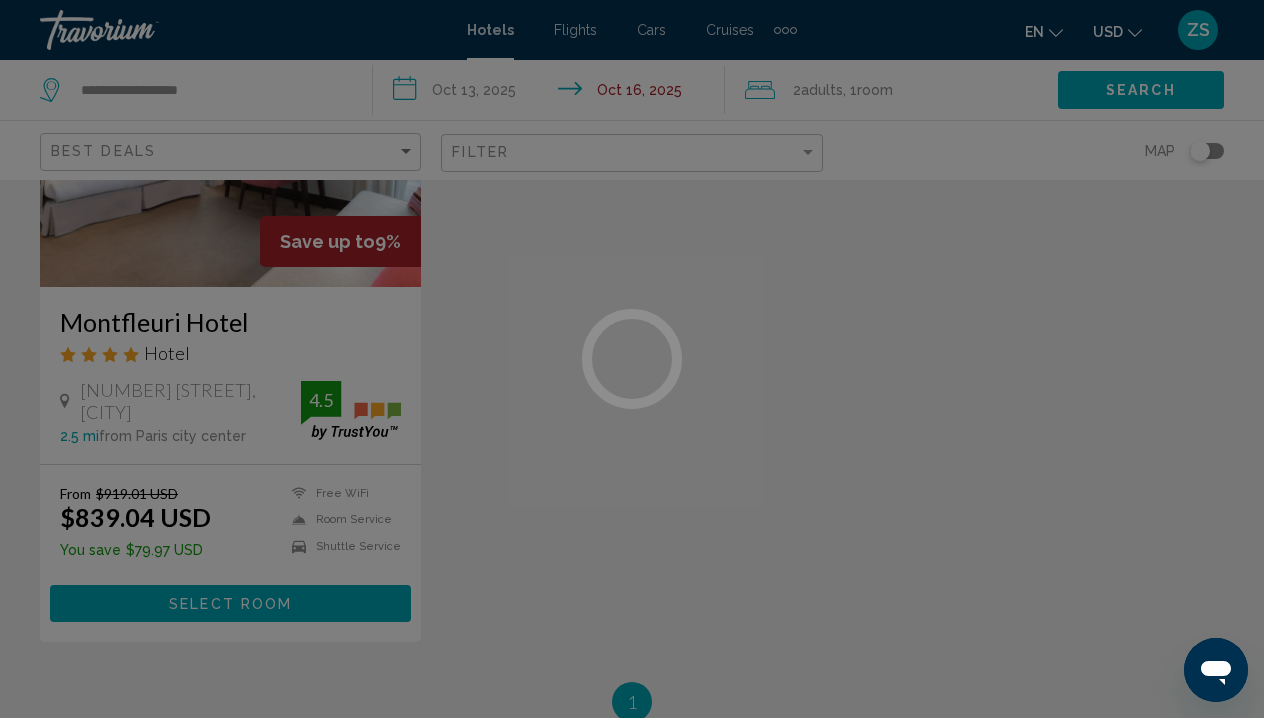 scroll, scrollTop: 0, scrollLeft: 0, axis: both 